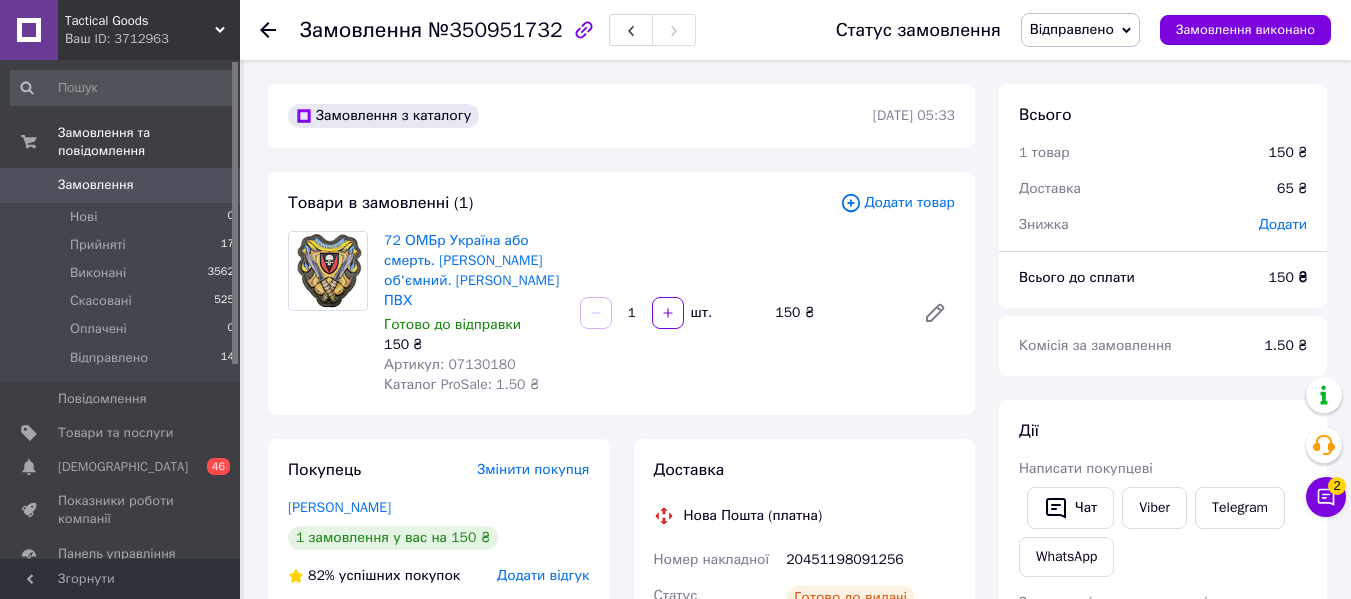 scroll, scrollTop: 0, scrollLeft: 0, axis: both 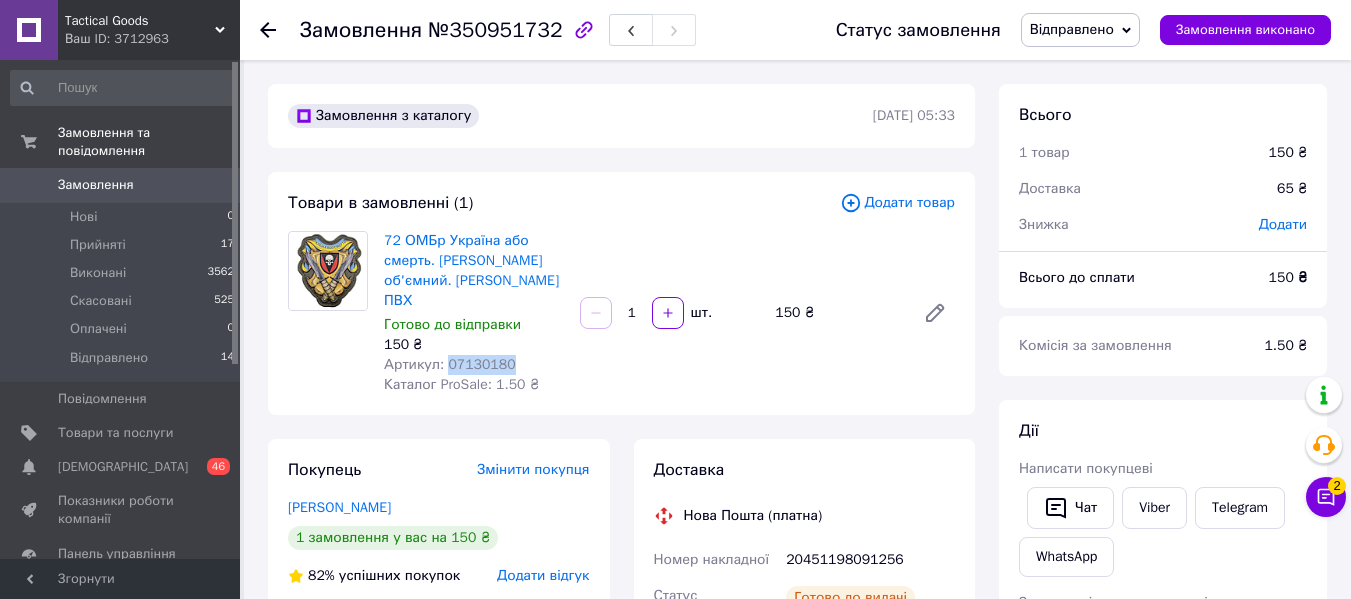 click on "Замовлення" at bounding box center (121, 185) 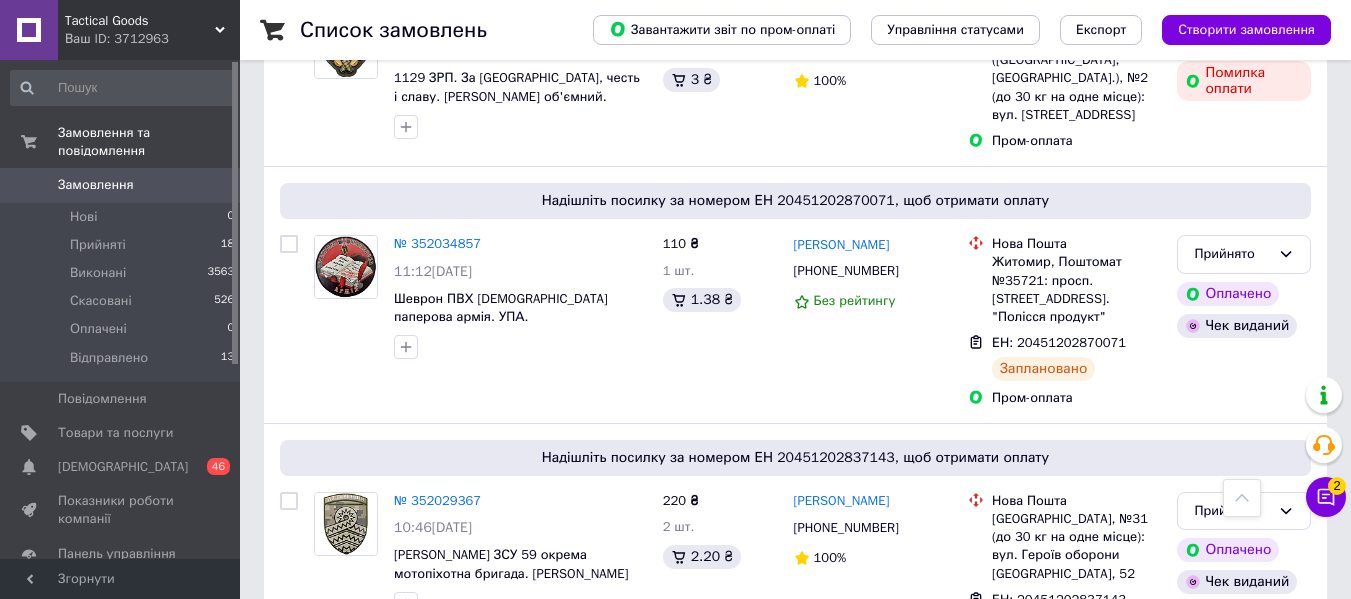 scroll, scrollTop: 667, scrollLeft: 0, axis: vertical 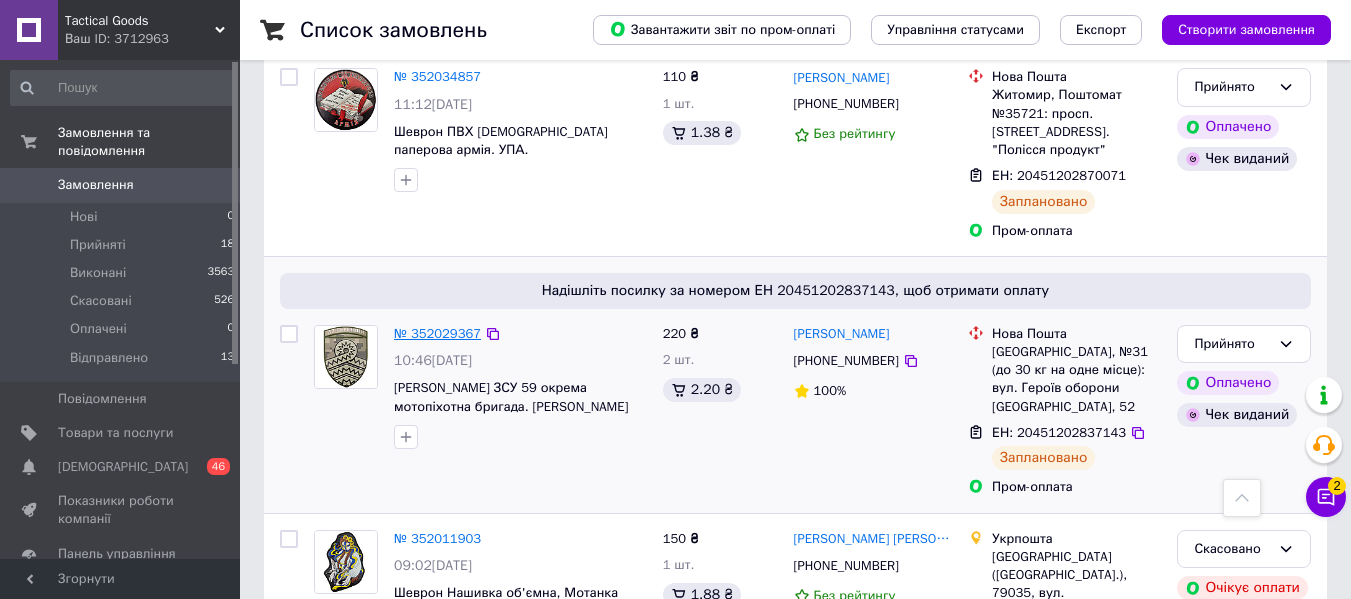 click on "№ 352029367" at bounding box center [437, 333] 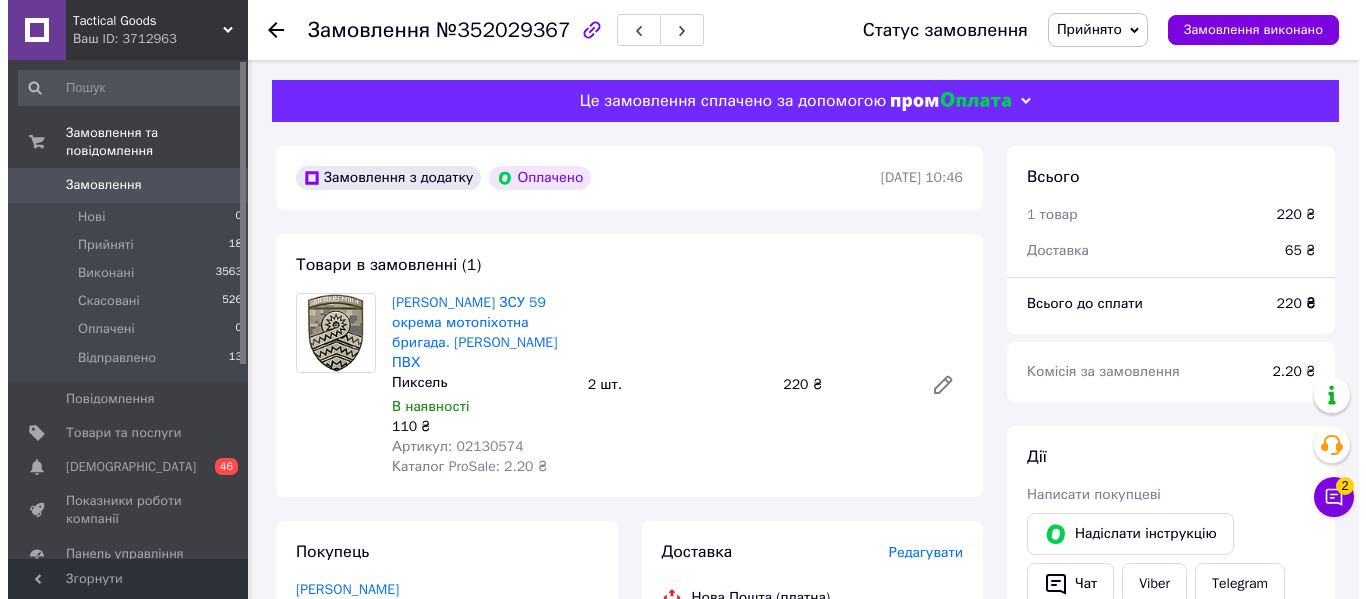 scroll, scrollTop: 333, scrollLeft: 0, axis: vertical 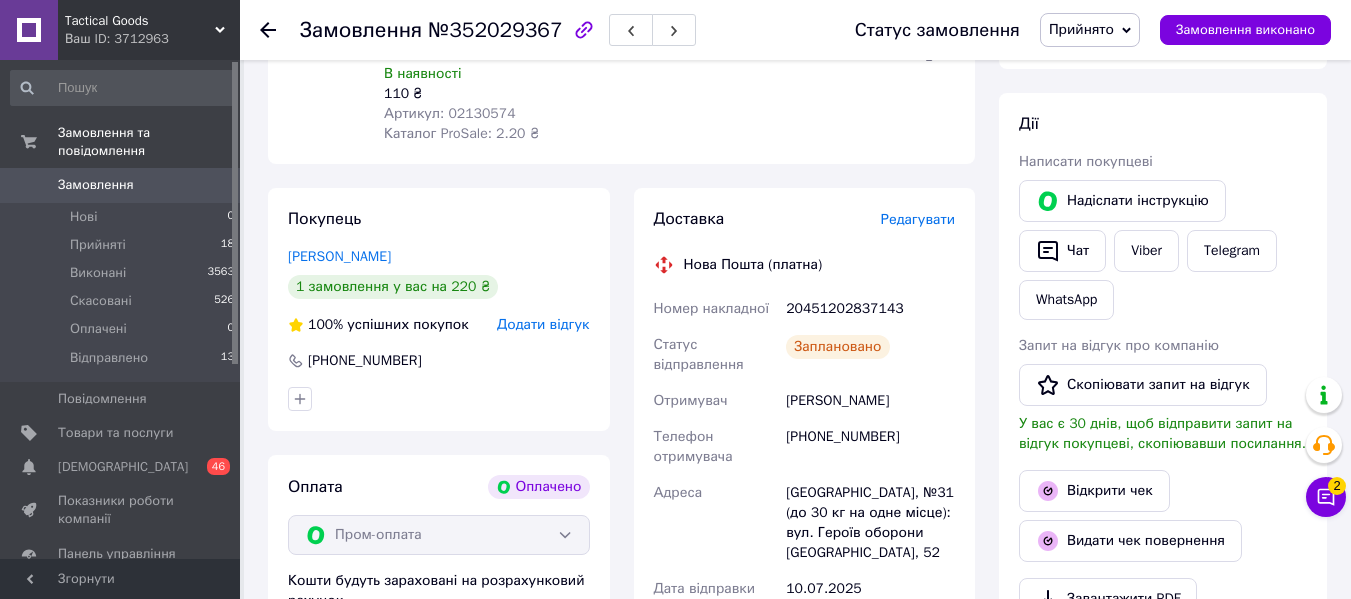 click on "Редагувати" at bounding box center (918, 219) 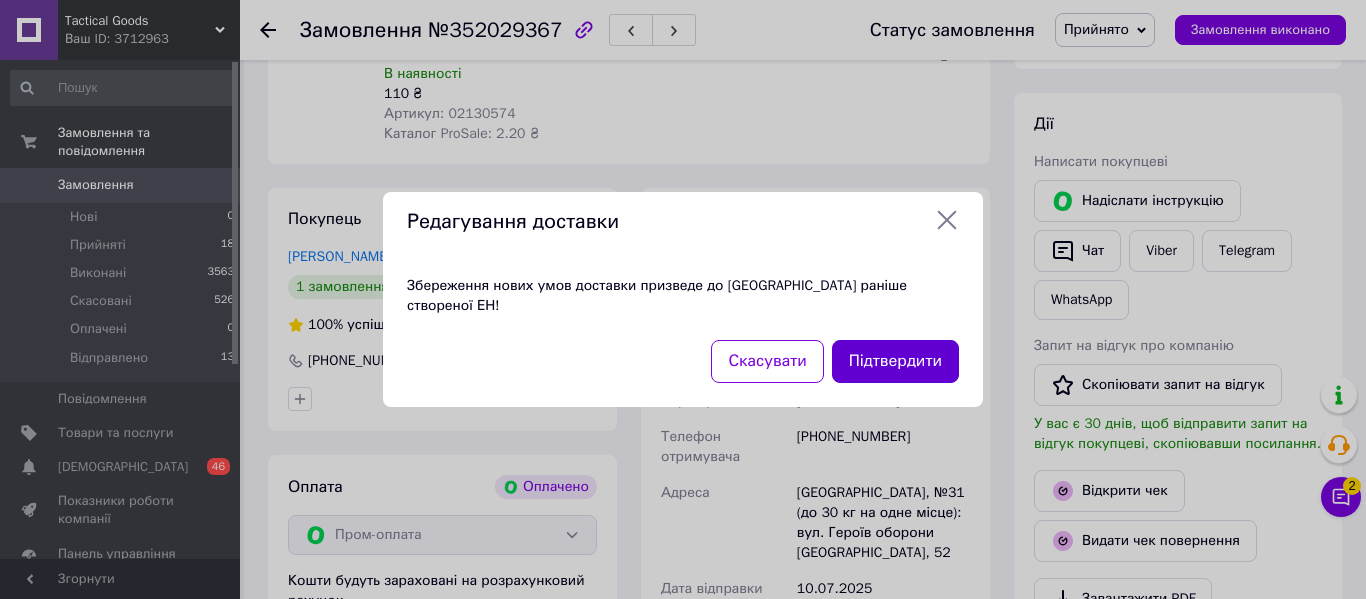 click on "Підтвердити" at bounding box center [895, 361] 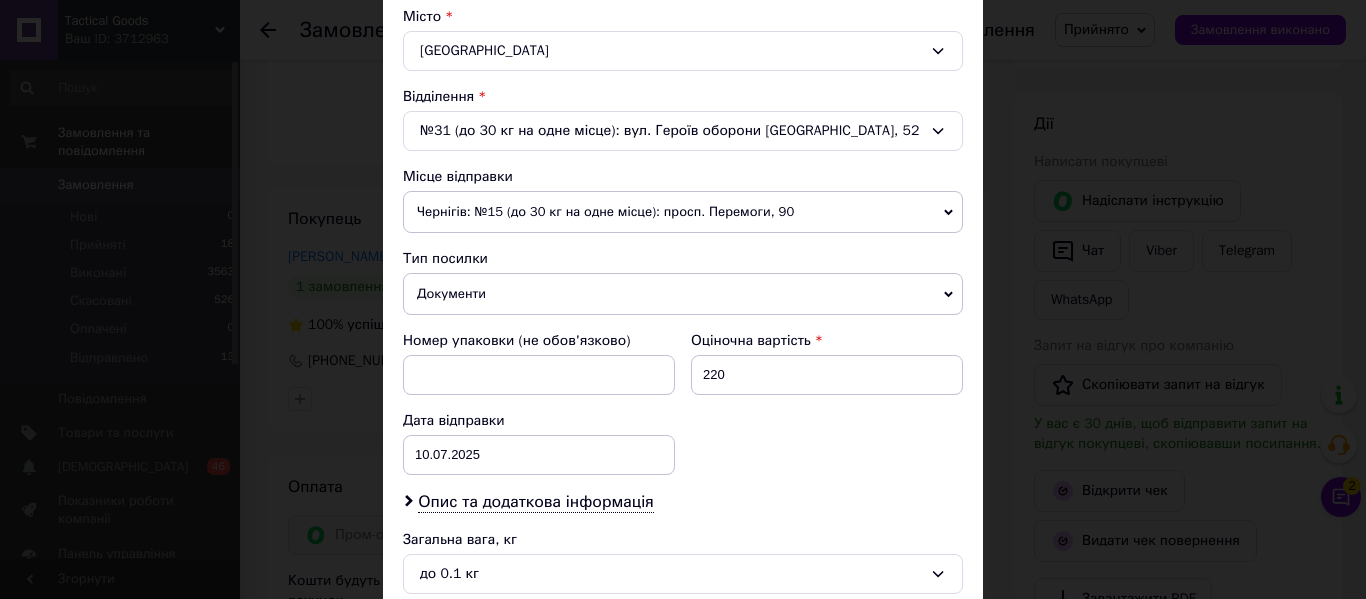 scroll, scrollTop: 500, scrollLeft: 0, axis: vertical 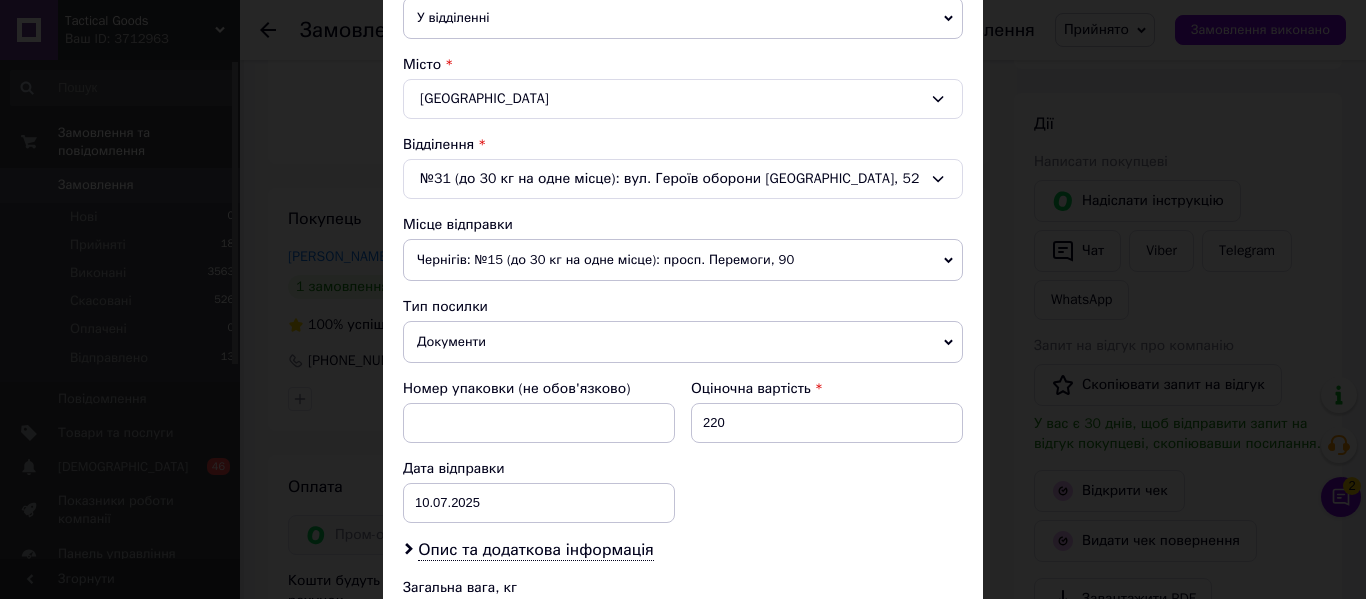 click on "№31 (до 30 кг на одне місце): вул. Героїв оборони [GEOGRAPHIC_DATA], 52" at bounding box center (683, 179) 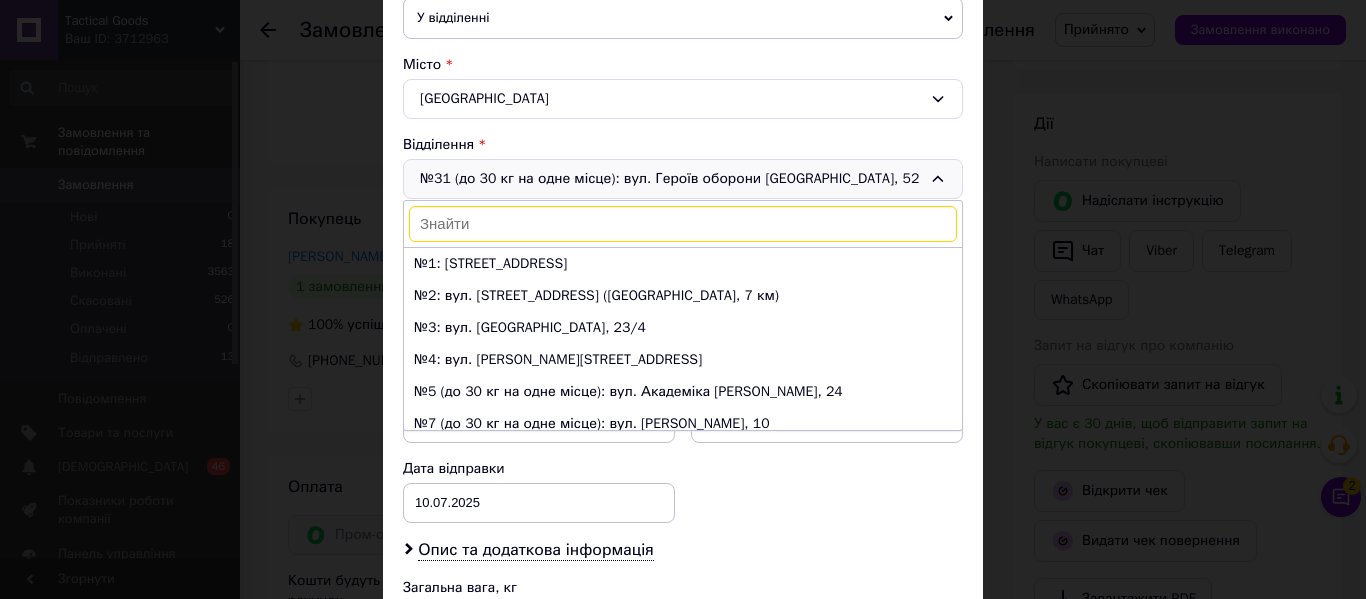 scroll, scrollTop: 928, scrollLeft: 0, axis: vertical 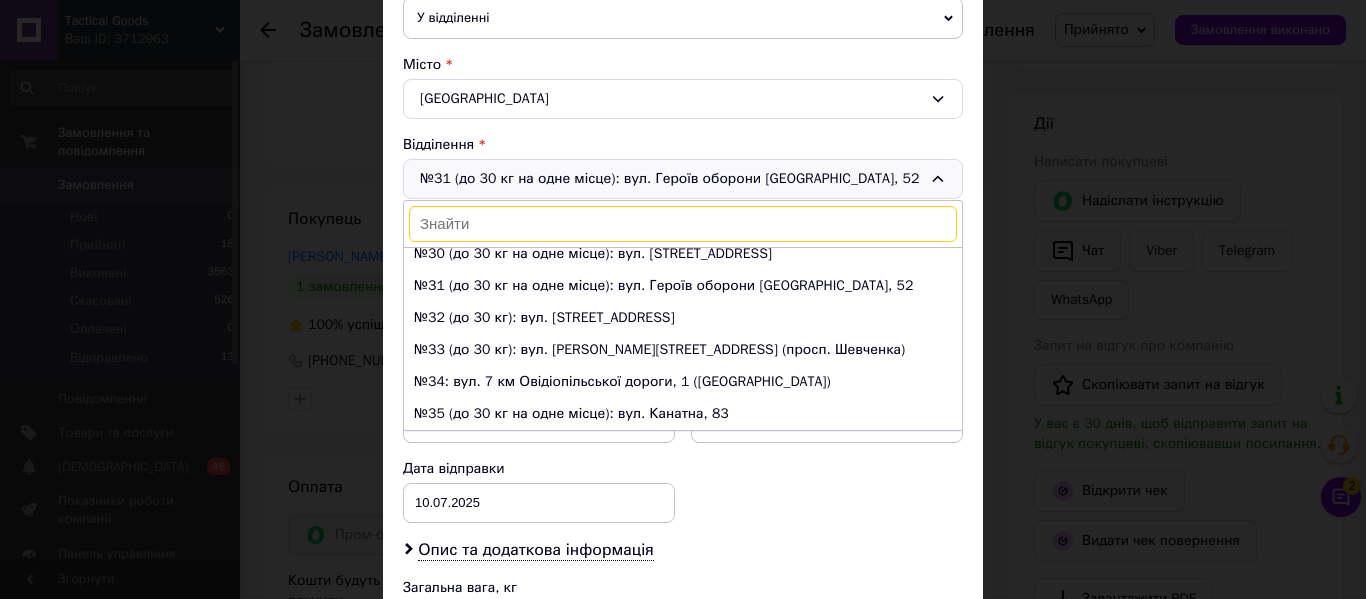 click on "№31 (до 30 кг на одне місце): вул. [STREET_ADDRESS]: [STREET_ADDRESS]: вул. [STREET_ADDRESS] ([GEOGRAPHIC_DATA], 7 км) №3: вул. [STREET_ADDRESS]: вул. [PERSON_NAME][STREET_ADDRESS] (до 30 кг на одне місце): вул. Академіка [PERSON_NAME], 24 №7 (до 30 кг на одне місце): вул. [PERSON_NAME][STREET_ADDRESS]: вул. [PERSON_NAME][STREET_ADDRESS] (до 30 кг на одне місце): вул. [STREET_ADDRESS] (до 30 кг на одне місце): вул. [PERSON_NAME][STREET_ADDRESS]: вул. [STREET_ADDRESS] (до 30 кг на одне місце): вул. [STREET_ADDRESS] (до 30 кг на одне місце): вул. [PERSON_NAME], 99Б №14 (до 10 кг): вул. [PERSON_NAME][STREET_ADDRESS]" at bounding box center (683, 179) 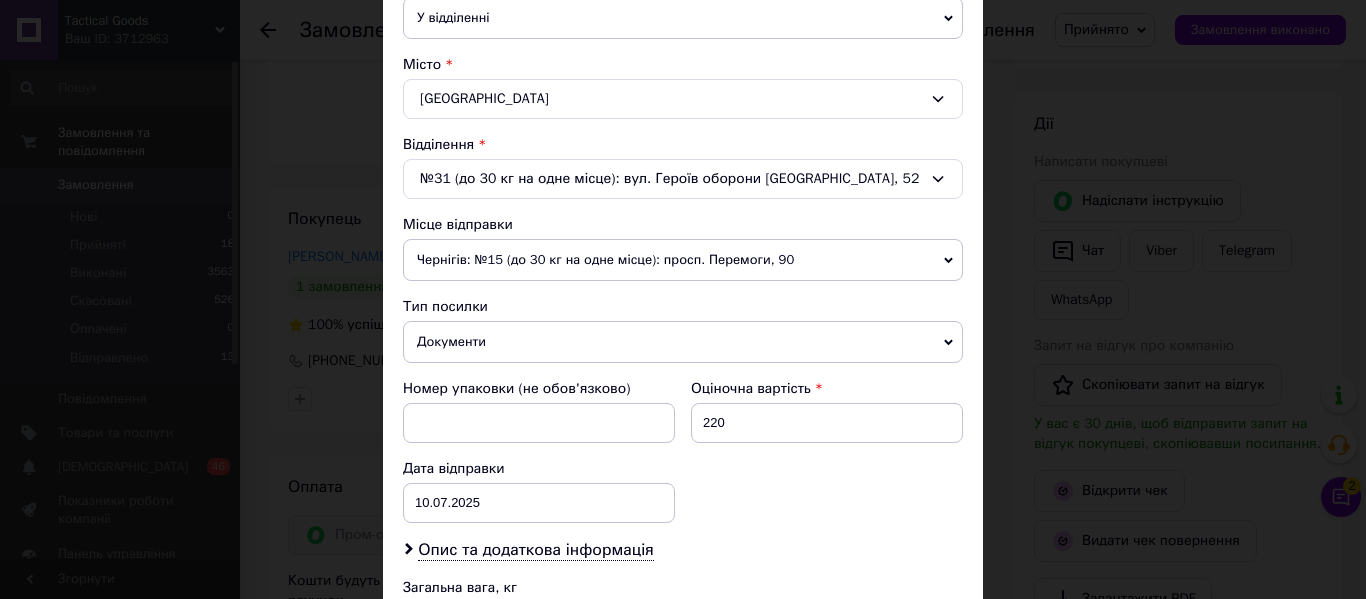 scroll, scrollTop: 333, scrollLeft: 0, axis: vertical 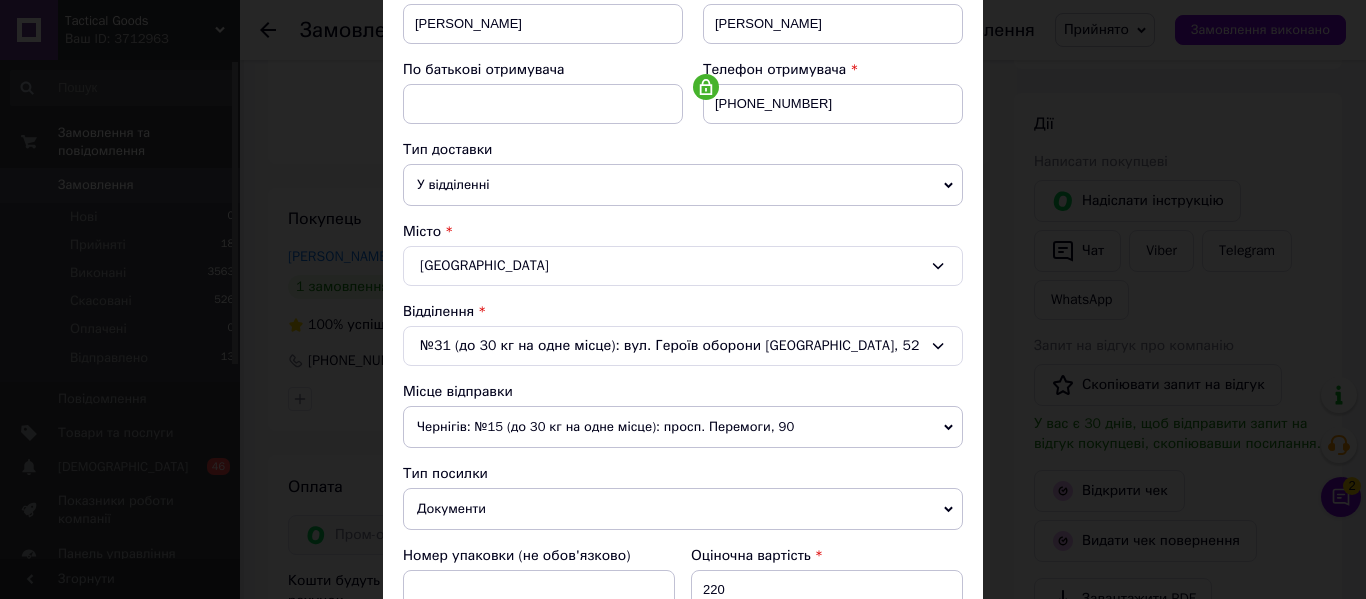 click on "У відділенні" at bounding box center (683, 185) 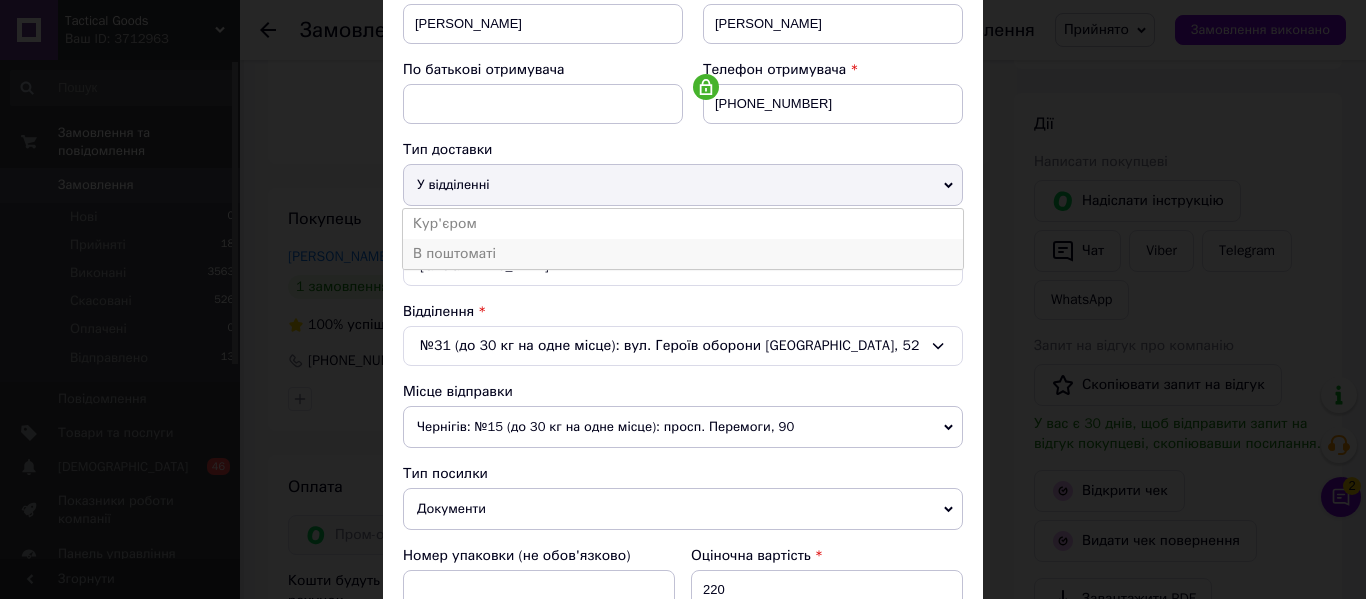 click on "В поштоматі" at bounding box center [683, 254] 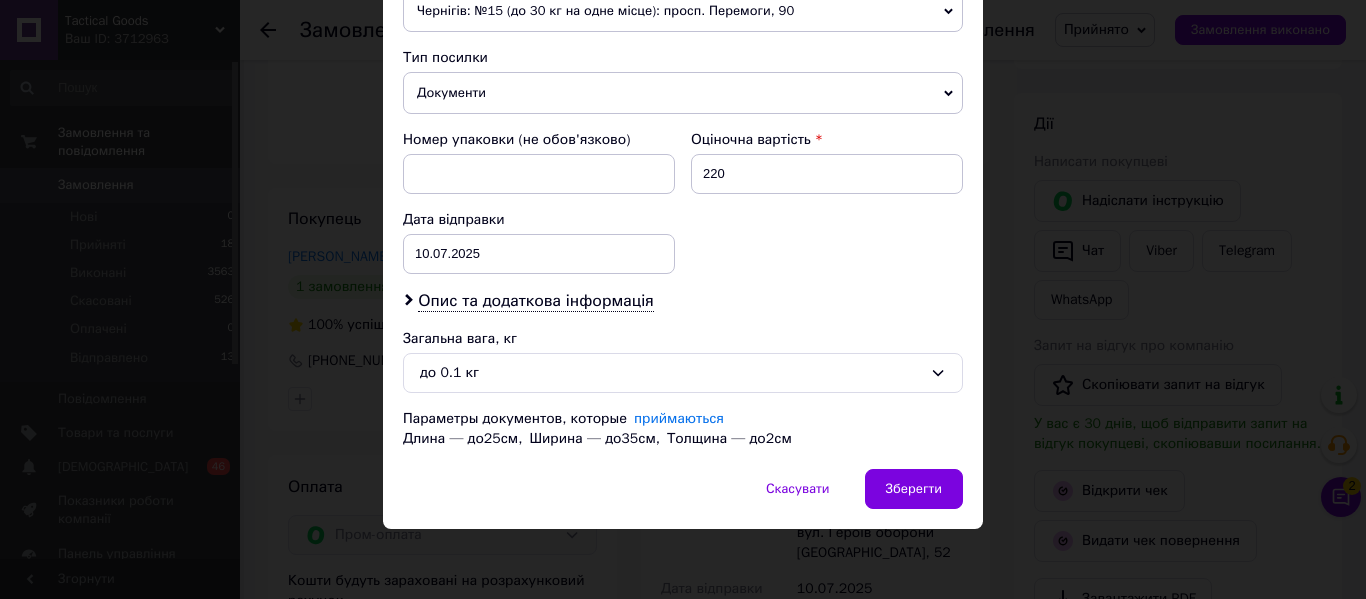 scroll, scrollTop: 416, scrollLeft: 0, axis: vertical 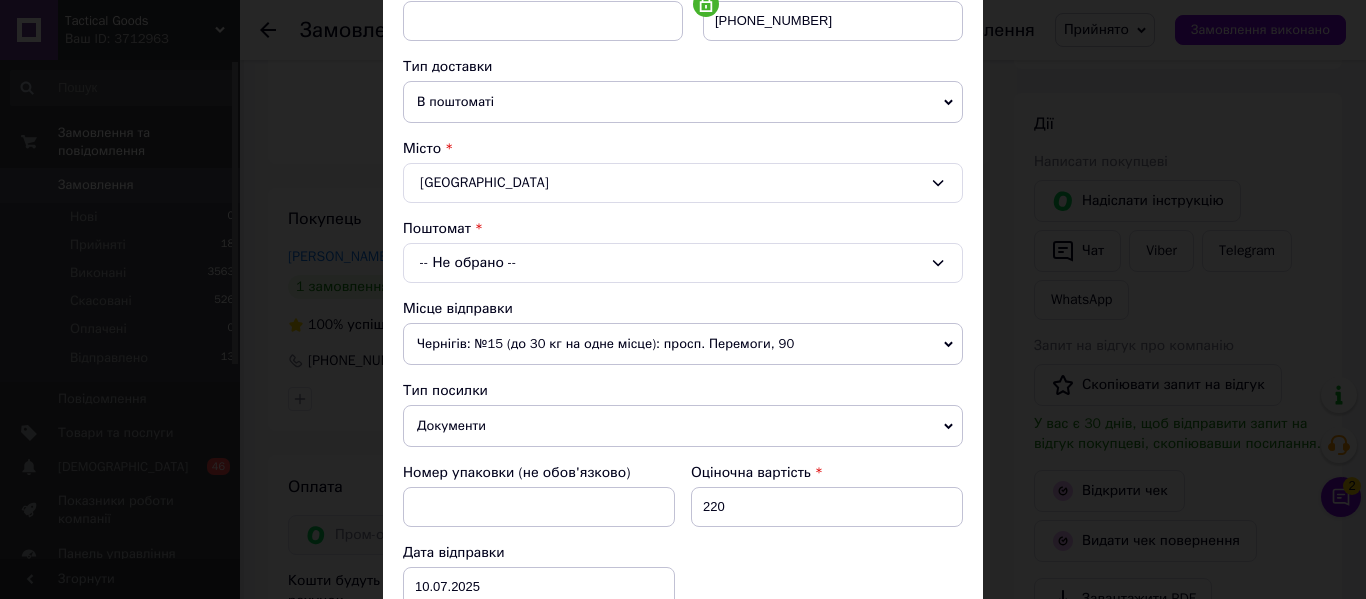 click on "-- Не обрано --" at bounding box center [683, 263] 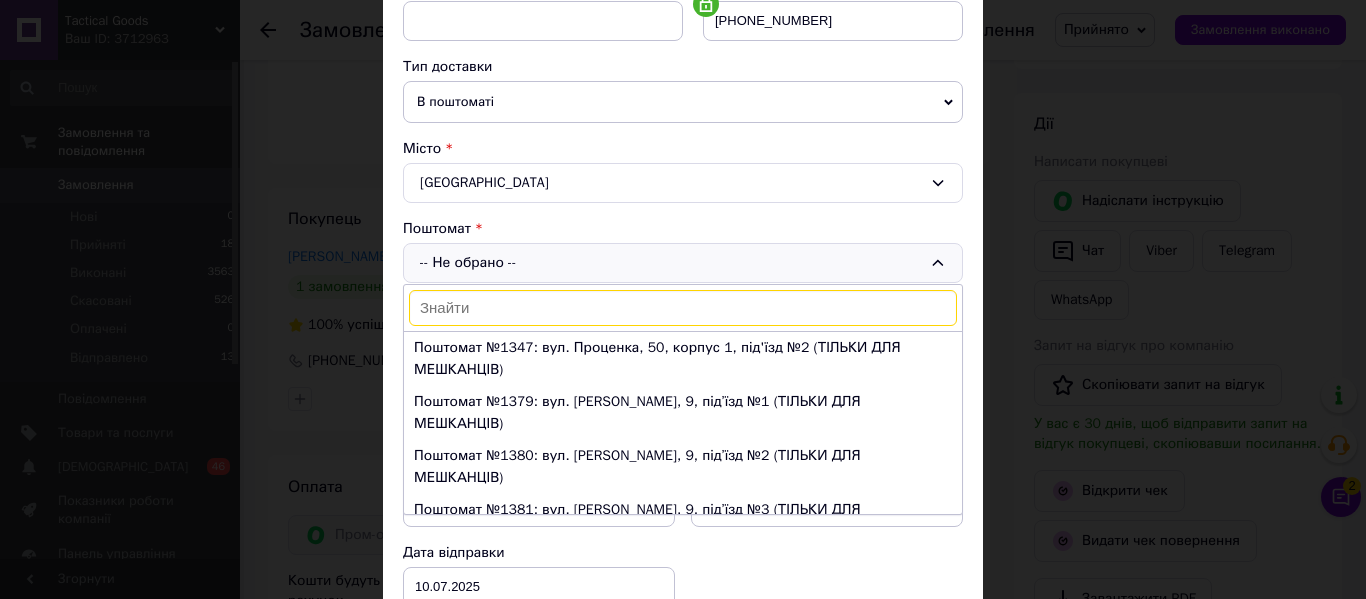 click at bounding box center [683, 308] 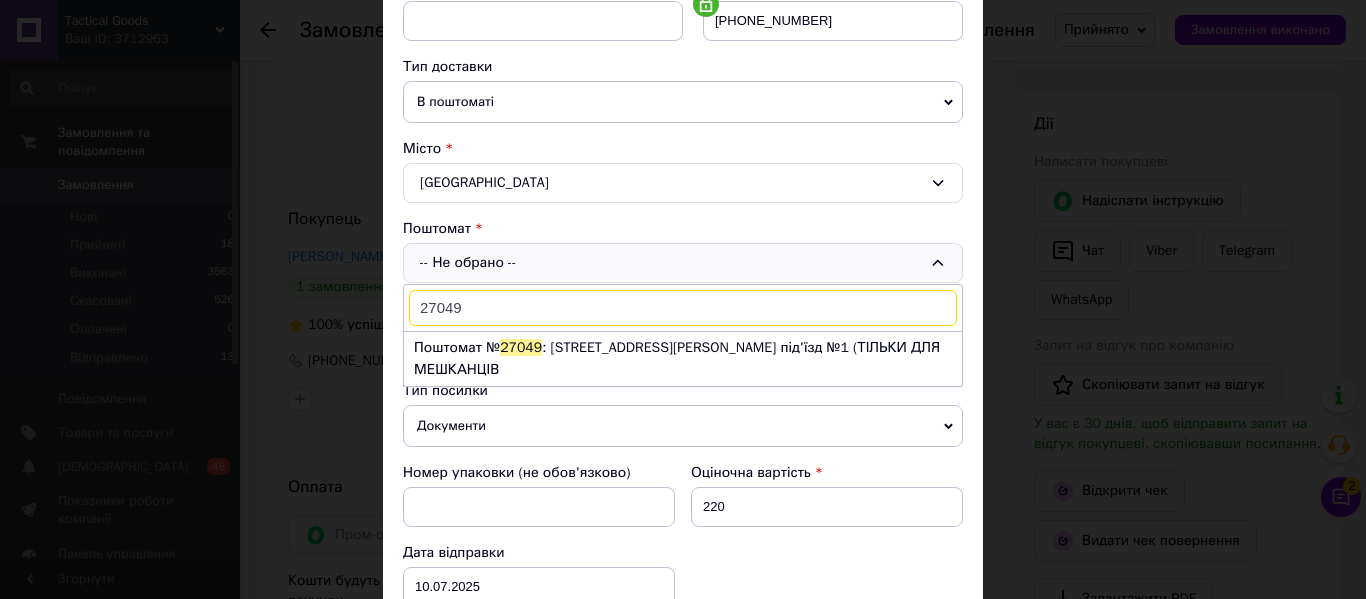 type on "27049" 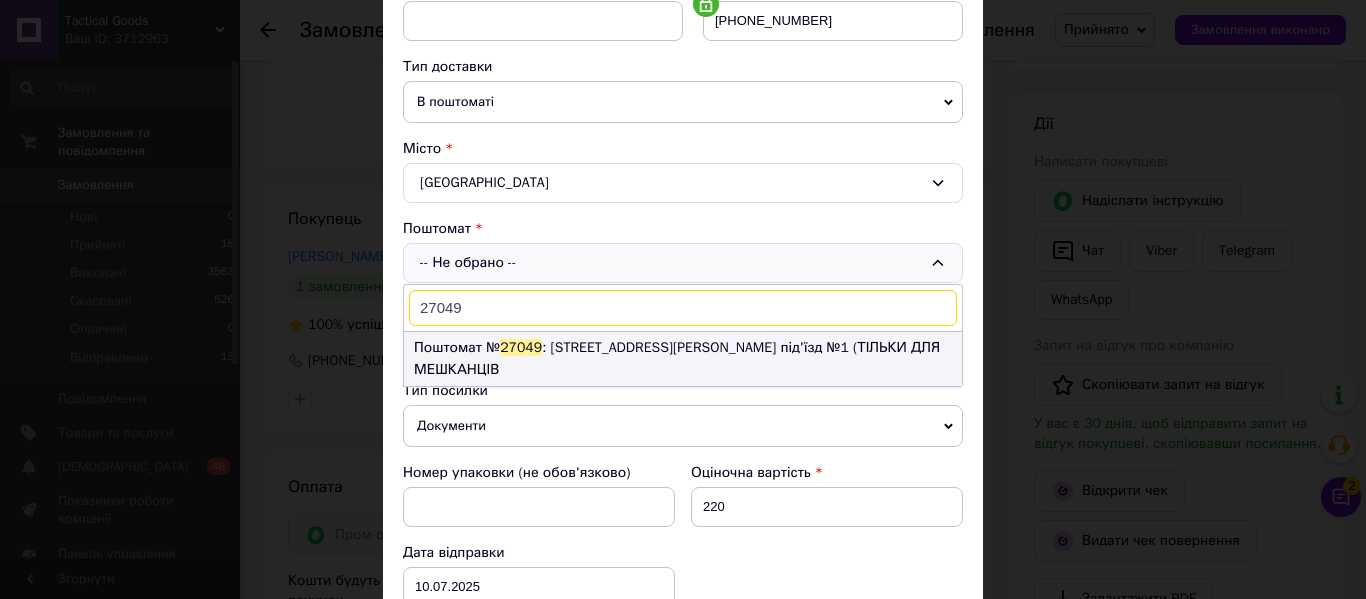 click on "Поштомат № 27049 : [STREET_ADDRESS][PERSON_NAME] під'їзд №1 (ТІЛЬКИ ДЛЯ МЕШКАНЦІВ" at bounding box center [683, 359] 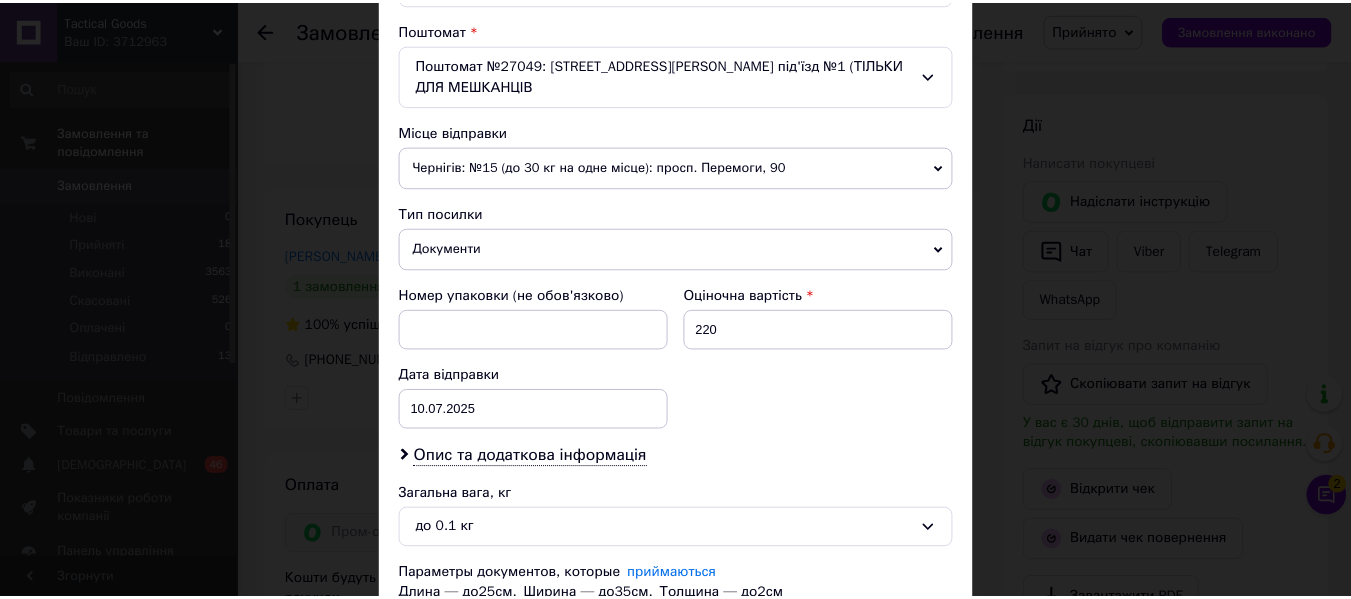 scroll, scrollTop: 771, scrollLeft: 0, axis: vertical 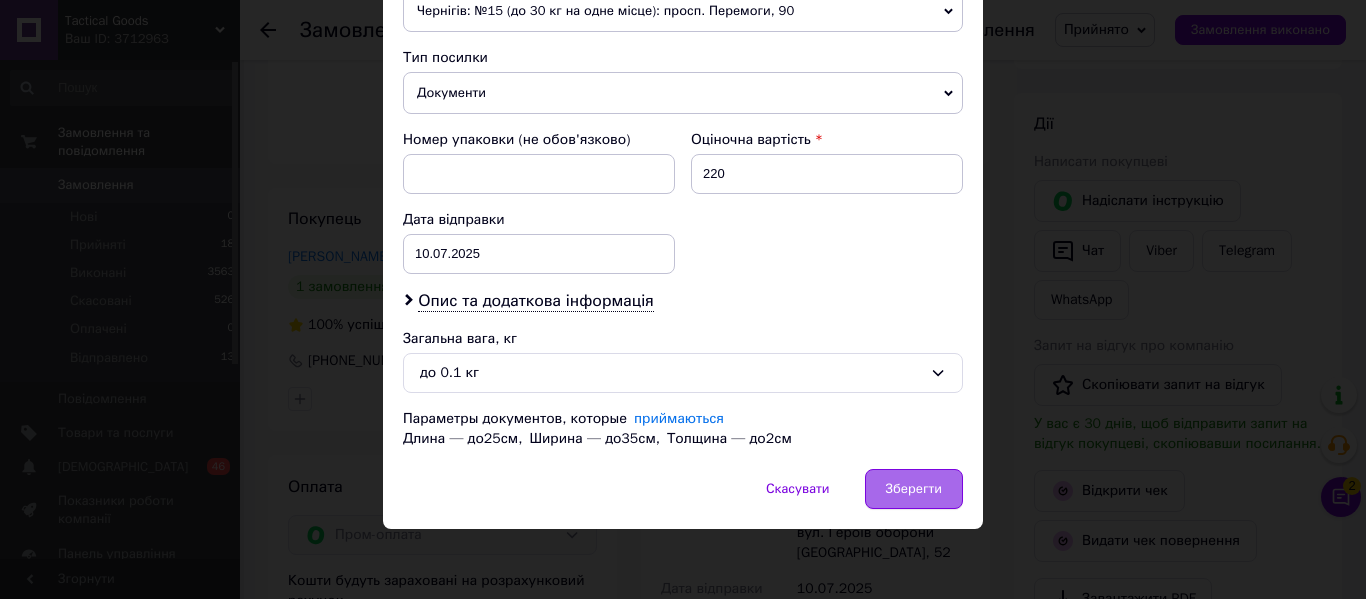 click on "Зберегти" at bounding box center (914, 489) 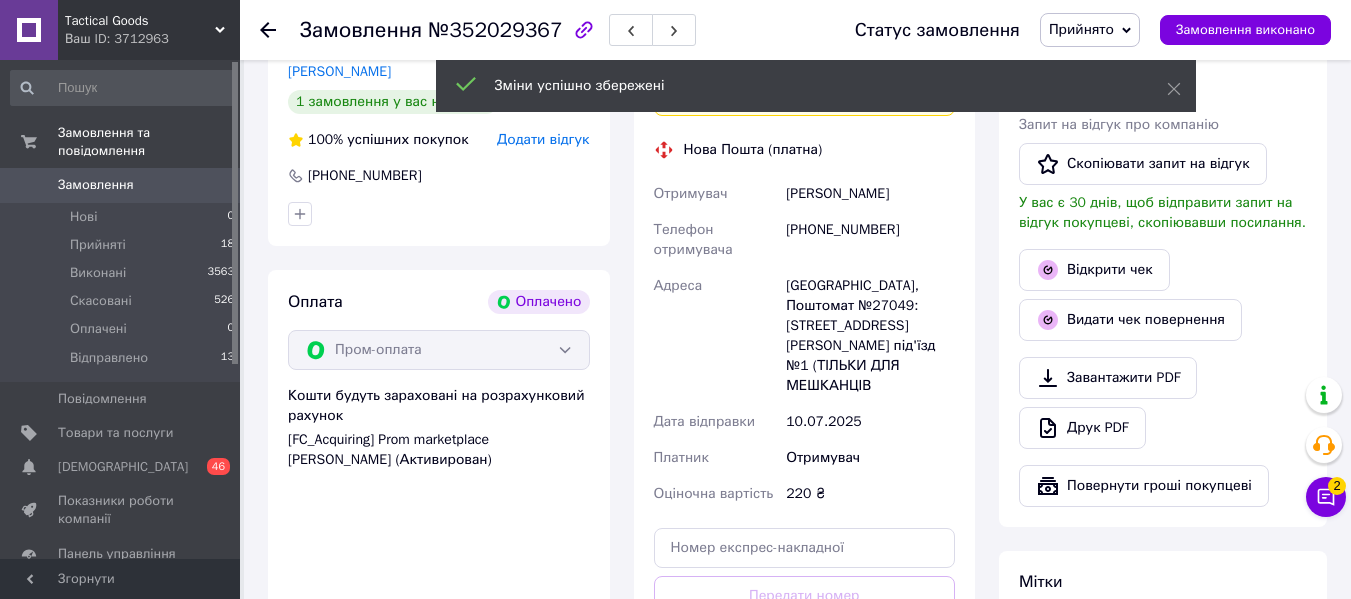 scroll, scrollTop: 667, scrollLeft: 0, axis: vertical 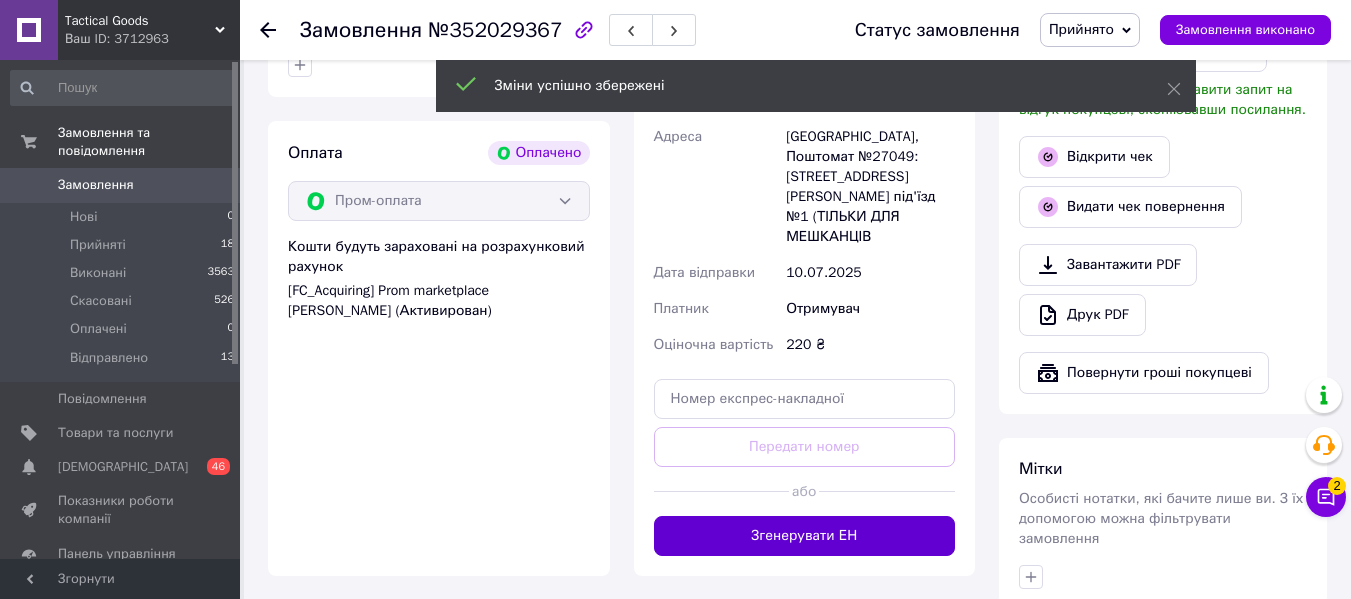 click on "Згенерувати ЕН" at bounding box center [805, 536] 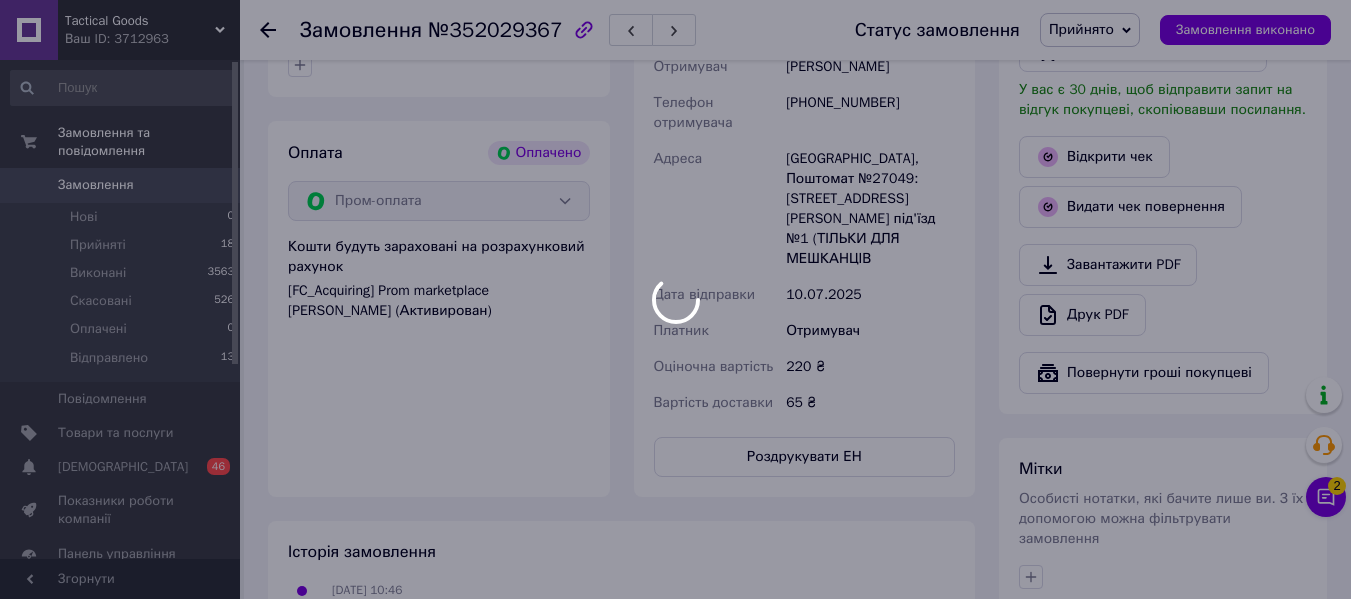 scroll, scrollTop: 12, scrollLeft: 0, axis: vertical 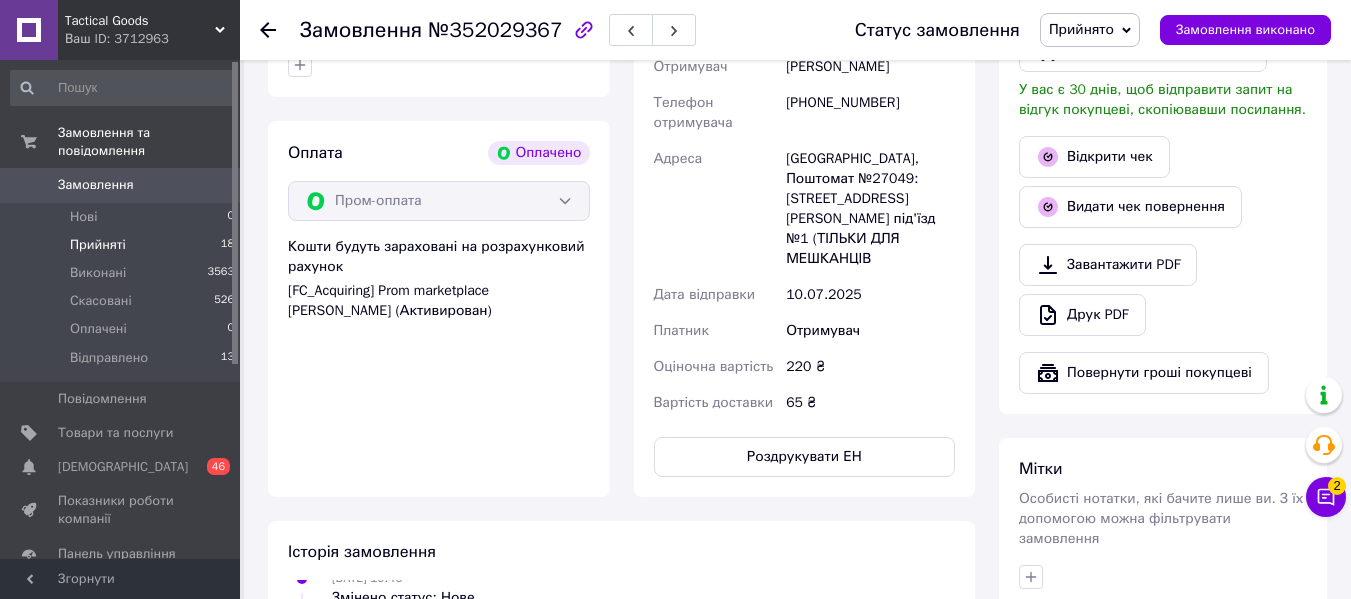 click on "Прийняті" at bounding box center [98, 245] 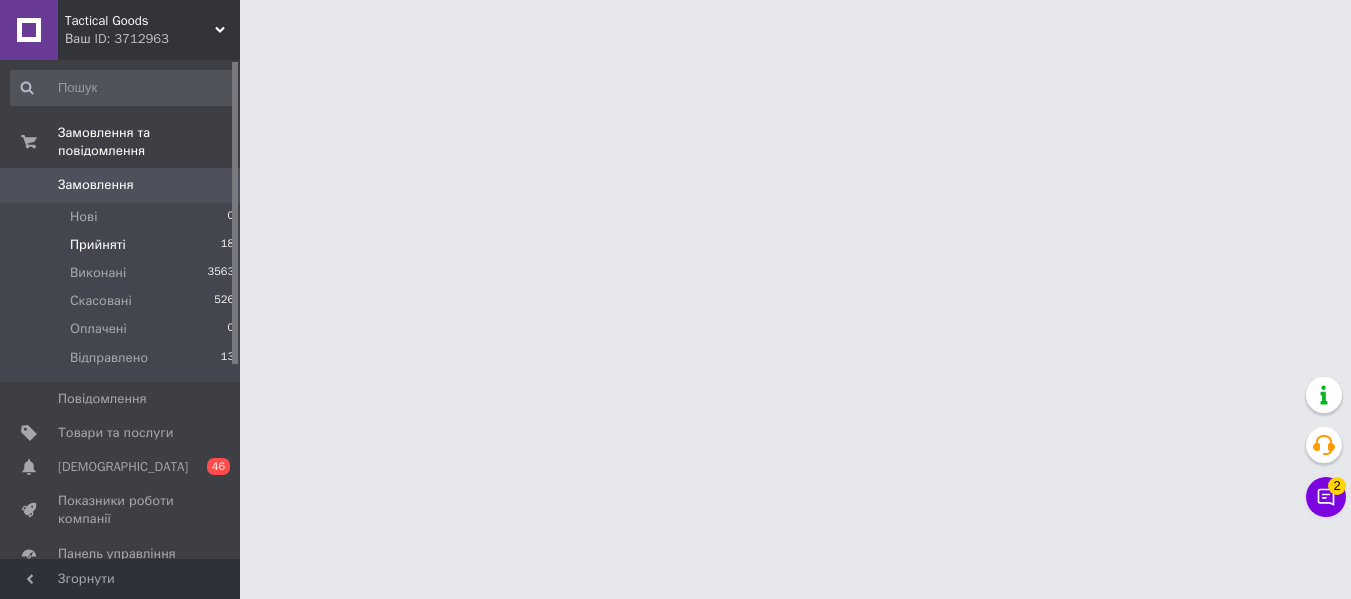 scroll, scrollTop: 0, scrollLeft: 0, axis: both 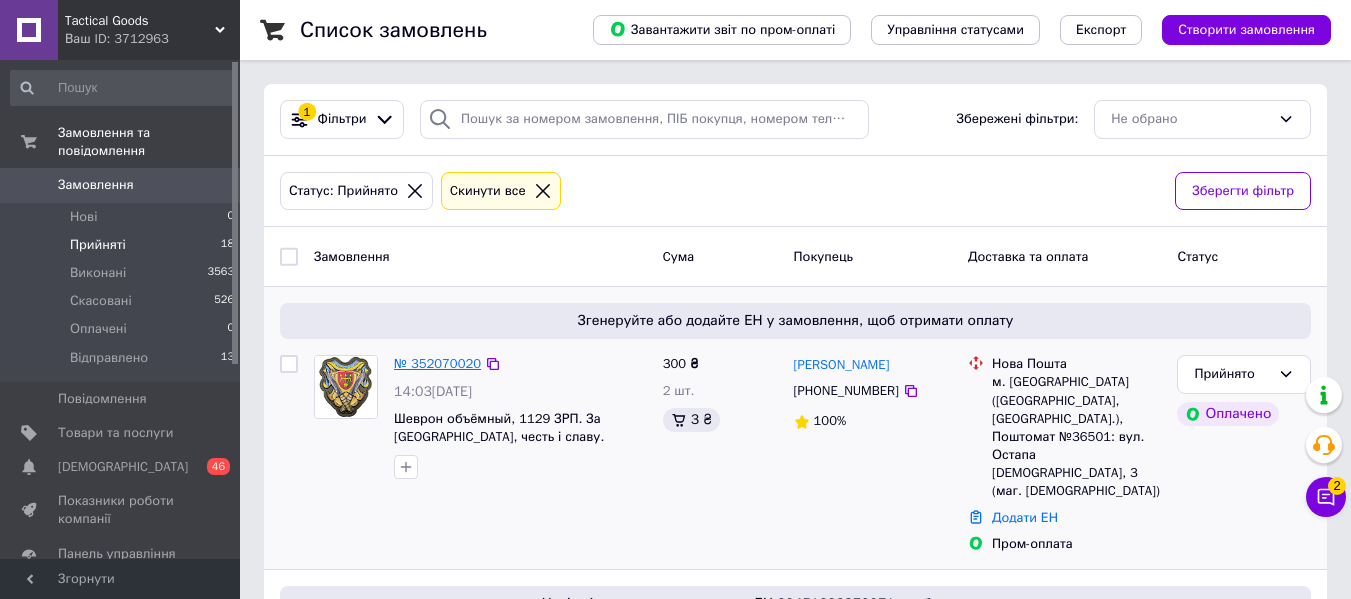 click on "№ 352070020" at bounding box center [437, 363] 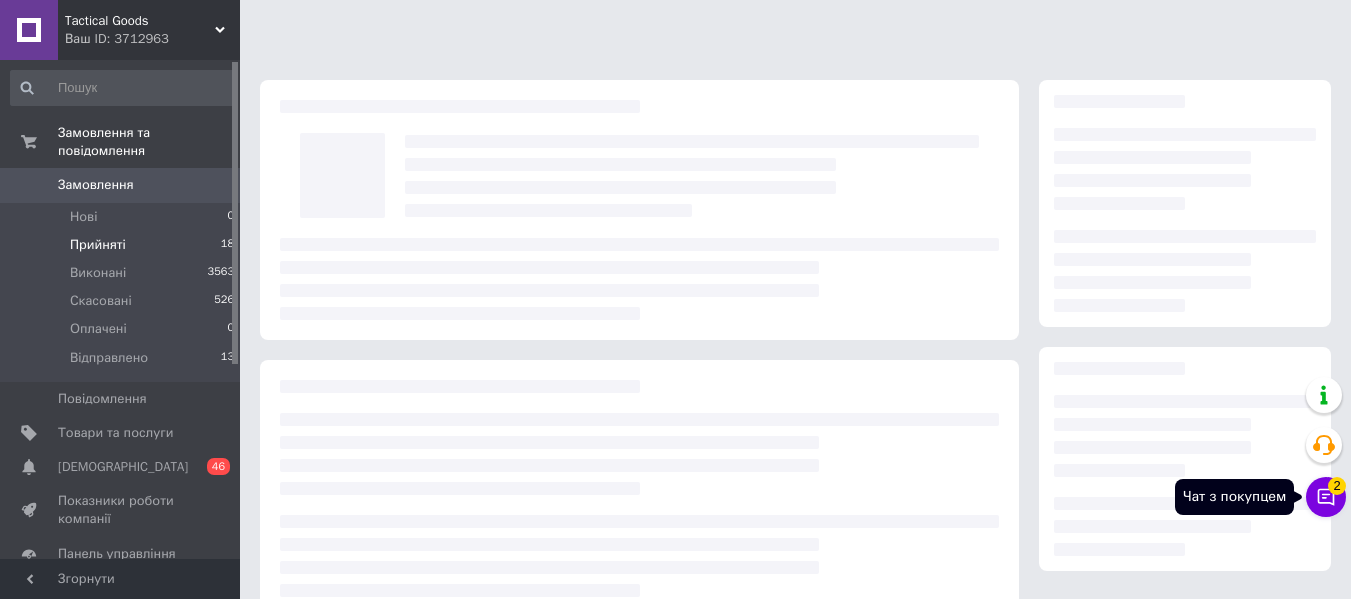click 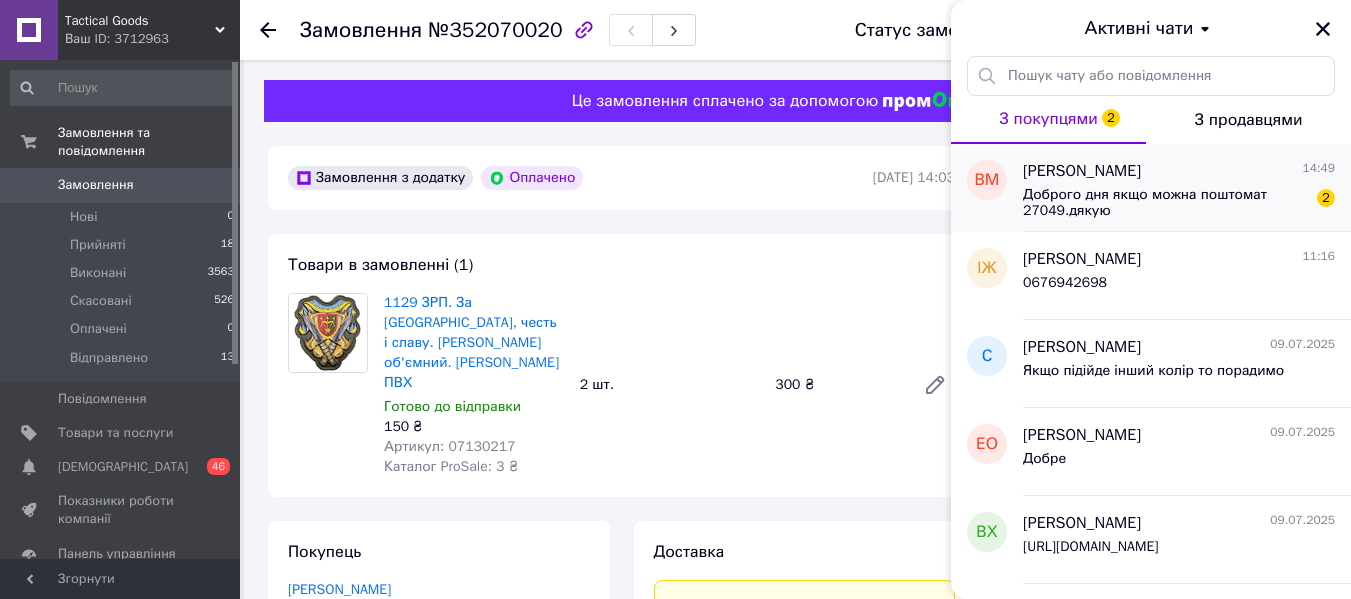 click on "Доброго дня якщо можна поштомат 27049.дякую" at bounding box center [1165, 203] 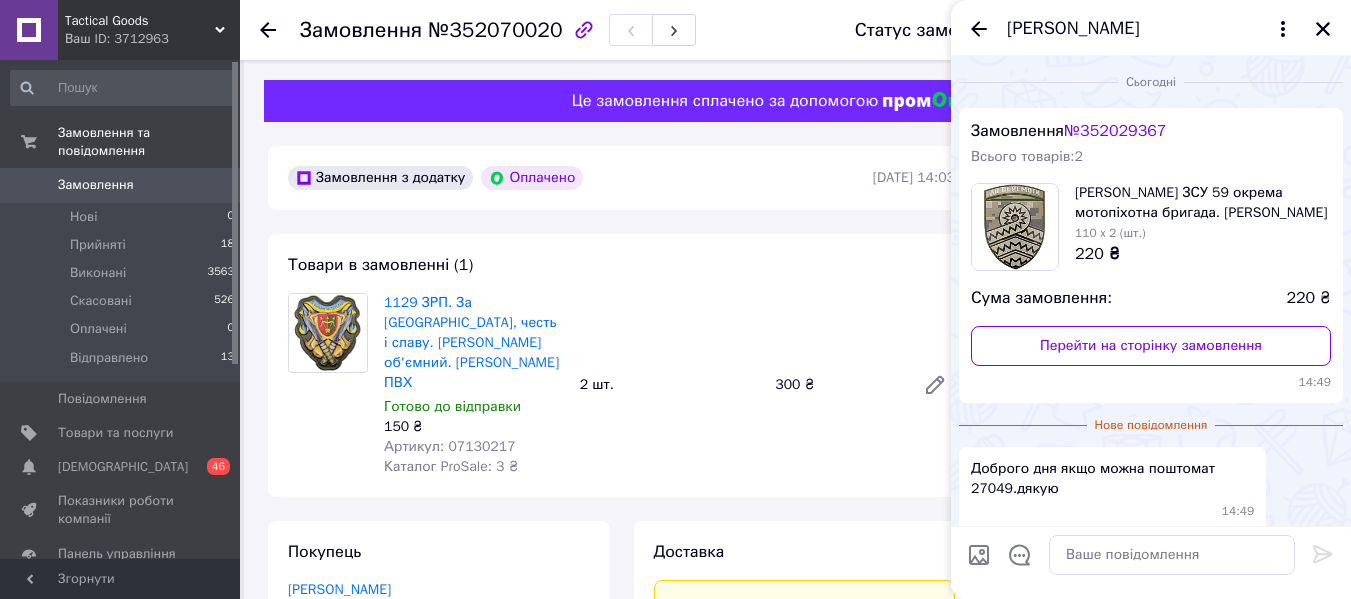 scroll, scrollTop: 87, scrollLeft: 0, axis: vertical 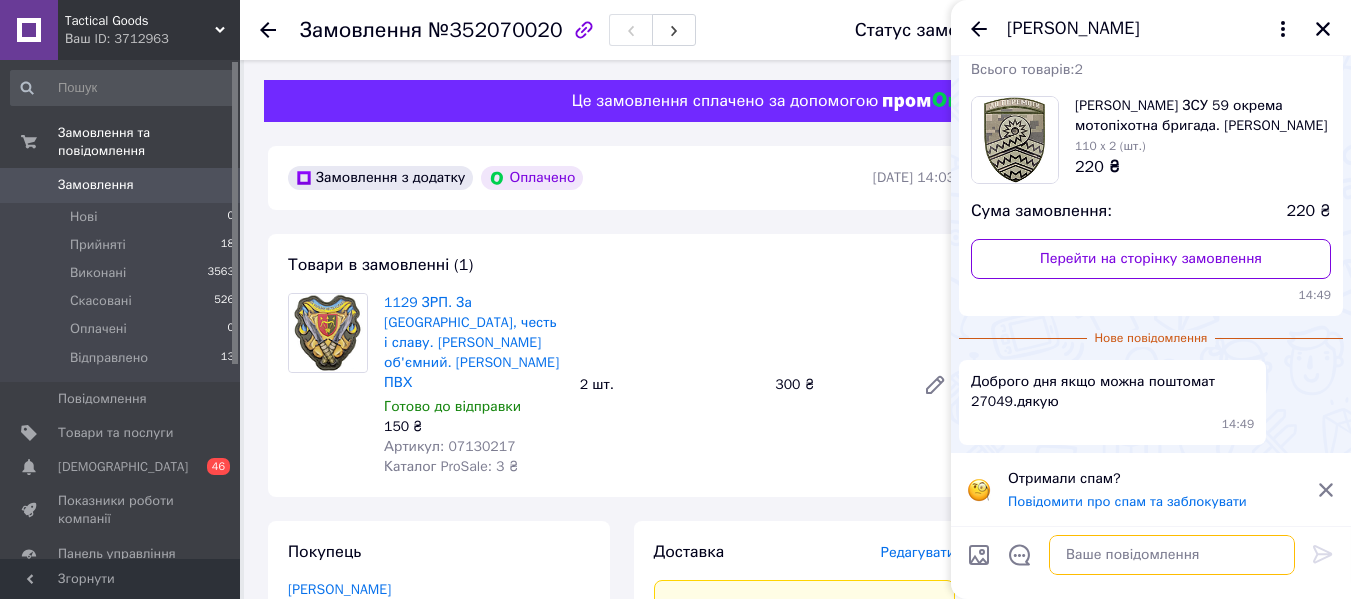 click at bounding box center (1172, 555) 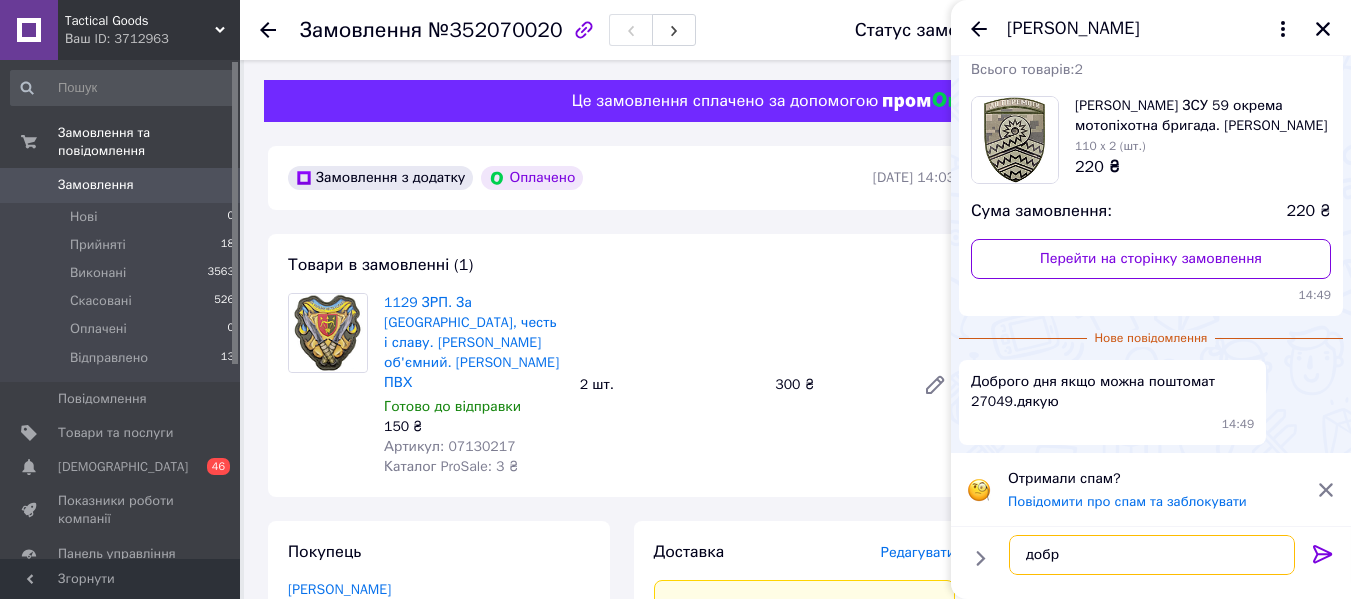 type on "добре" 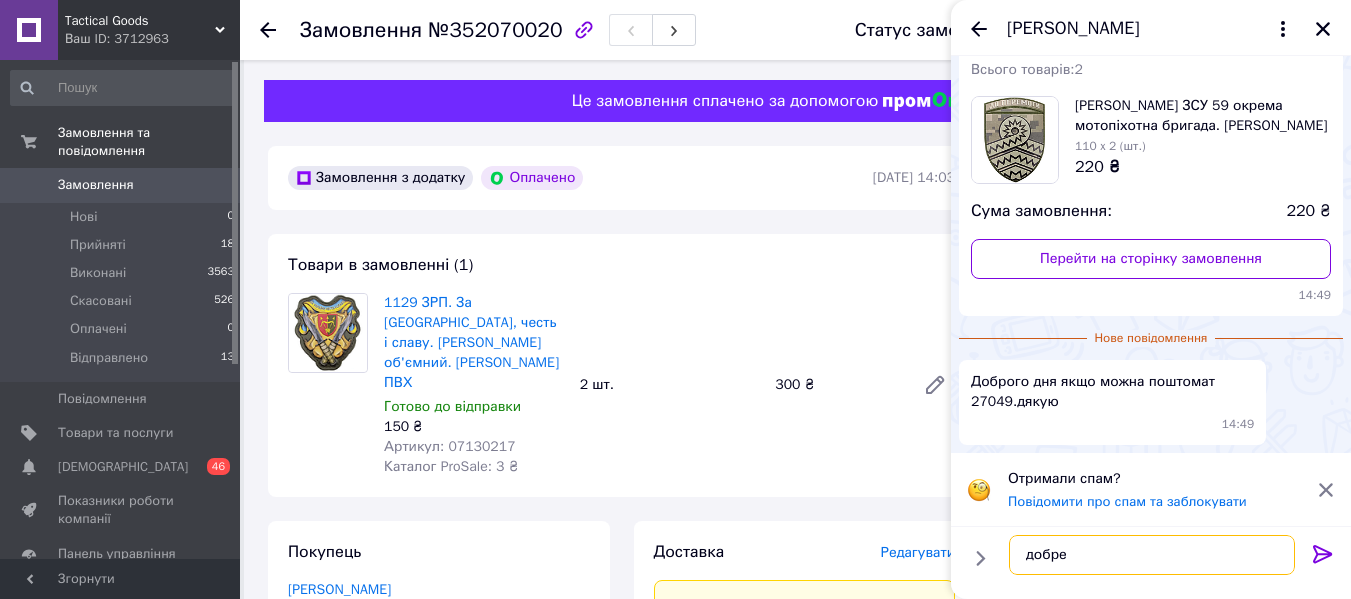 type 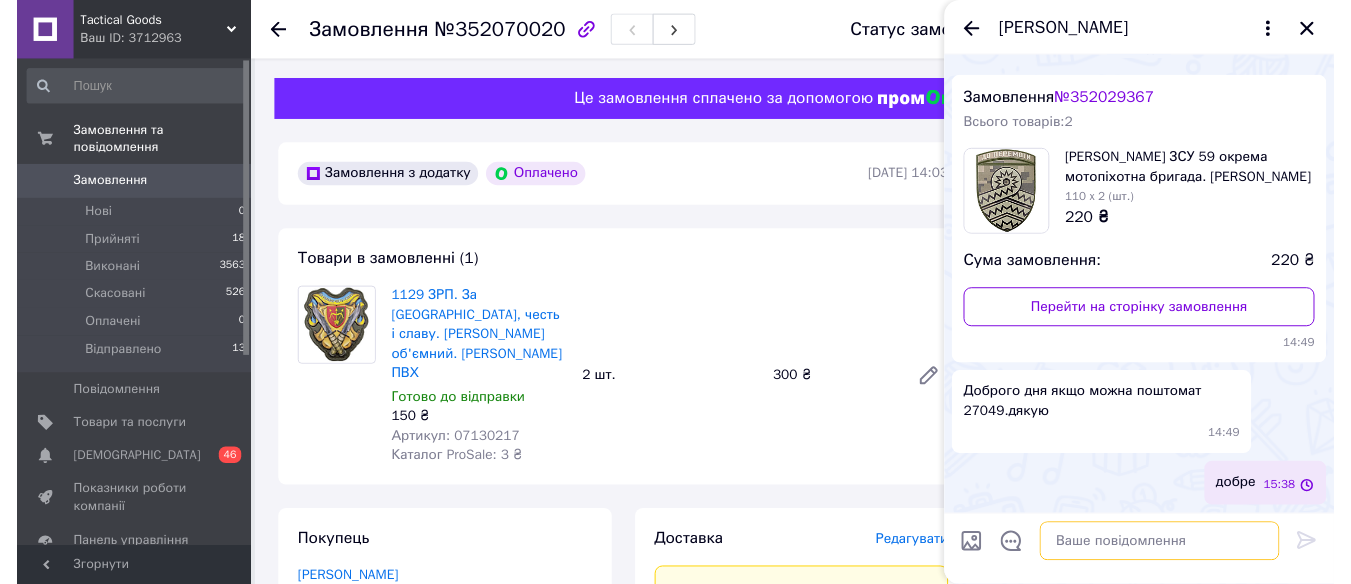 scroll, scrollTop: 31, scrollLeft: 0, axis: vertical 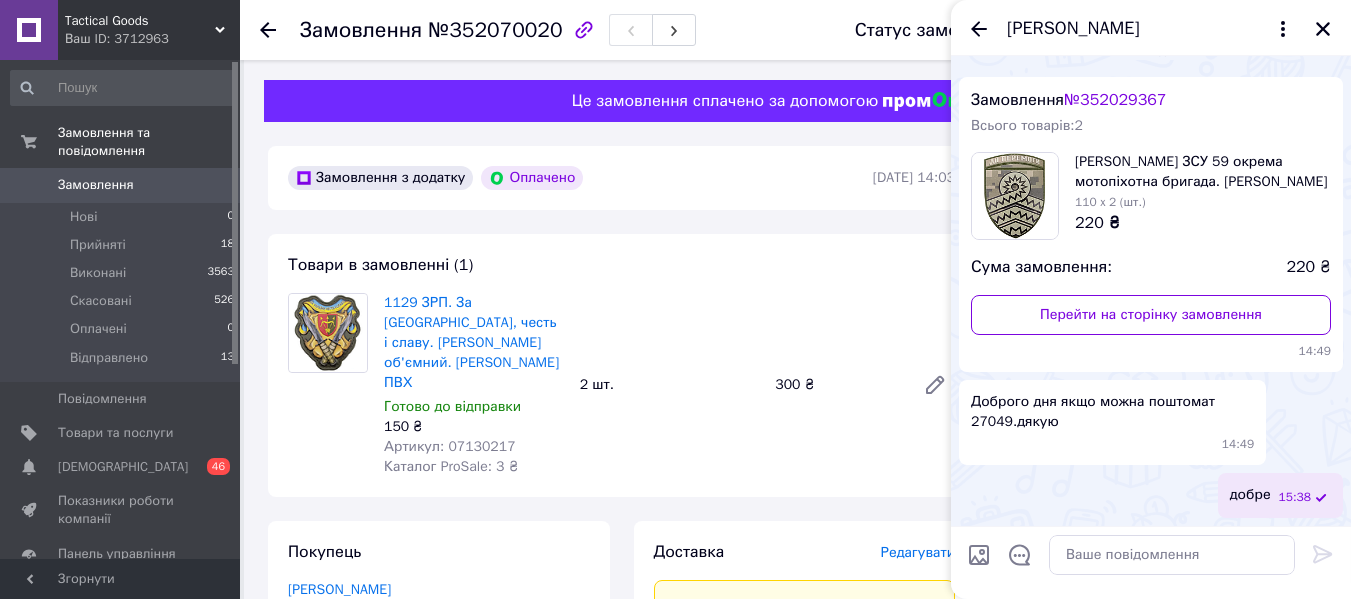 click on "[PERSON_NAME]" at bounding box center (1151, 28) 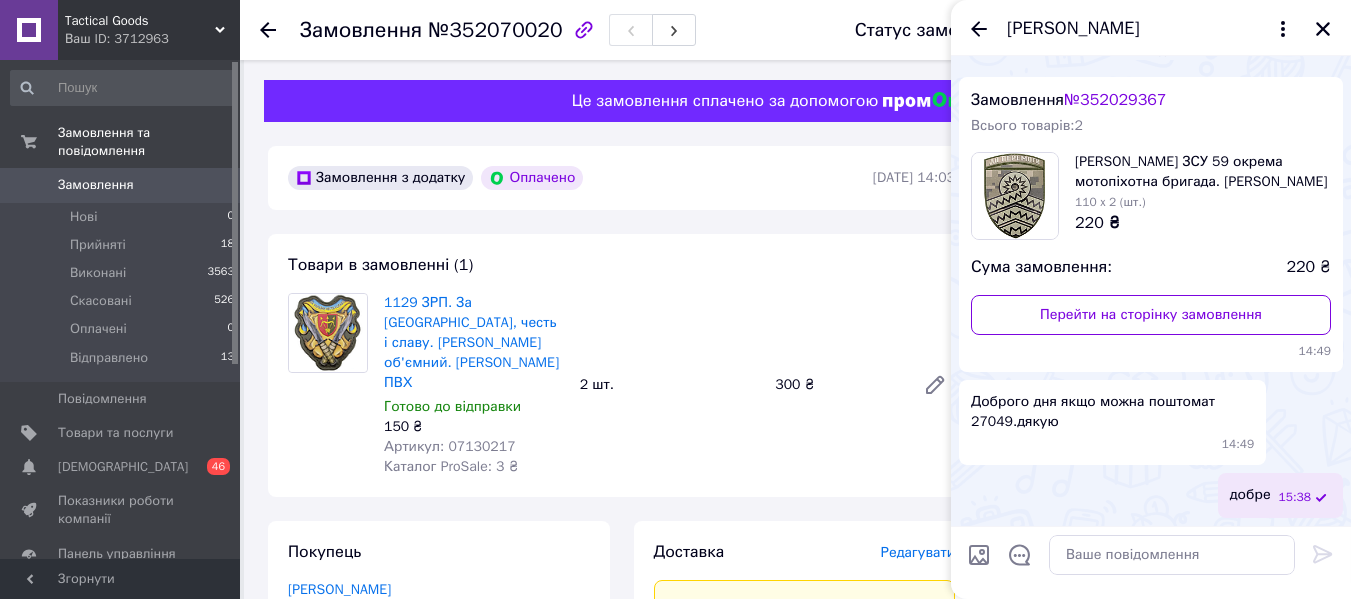 drag, startPoint x: 1317, startPoint y: 32, endPoint x: 1312, endPoint y: 46, distance: 14.866069 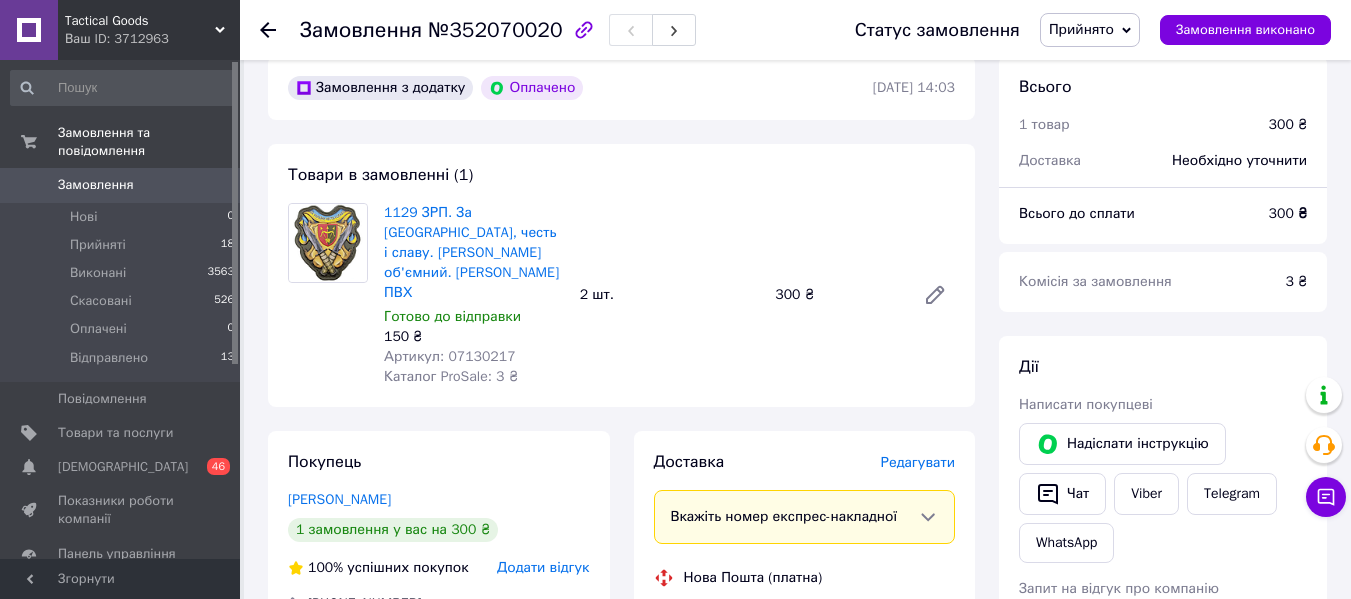 scroll, scrollTop: 0, scrollLeft: 0, axis: both 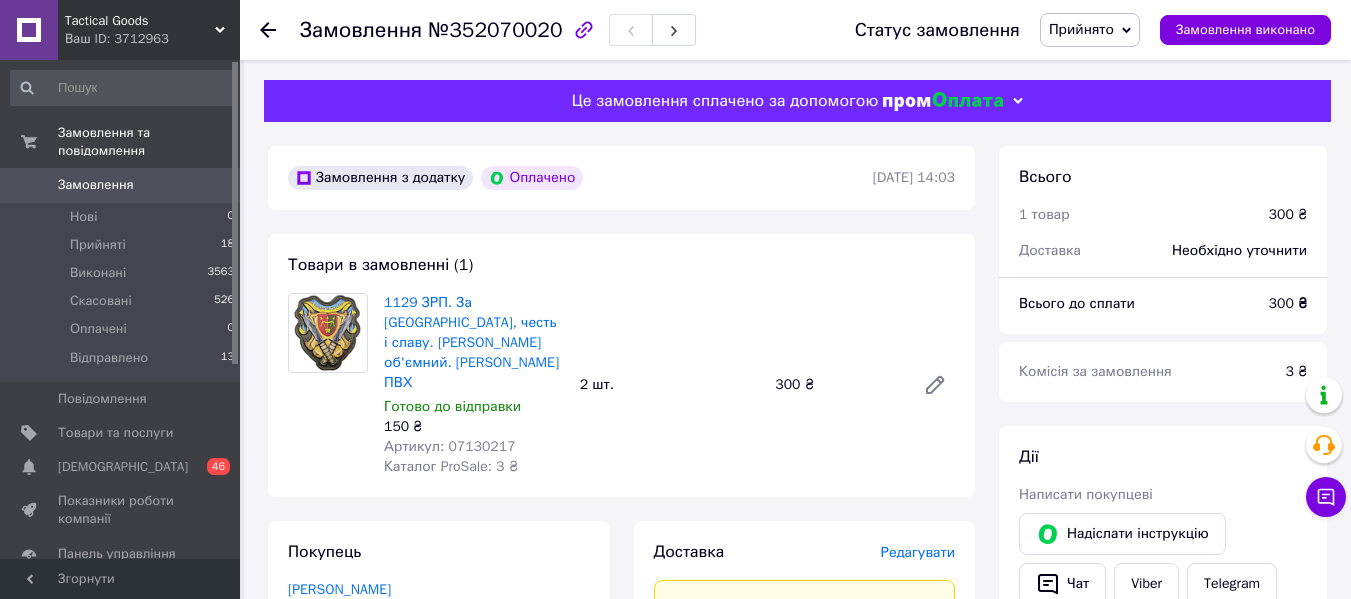 click on "Артикул: 07130217" at bounding box center [450, 446] 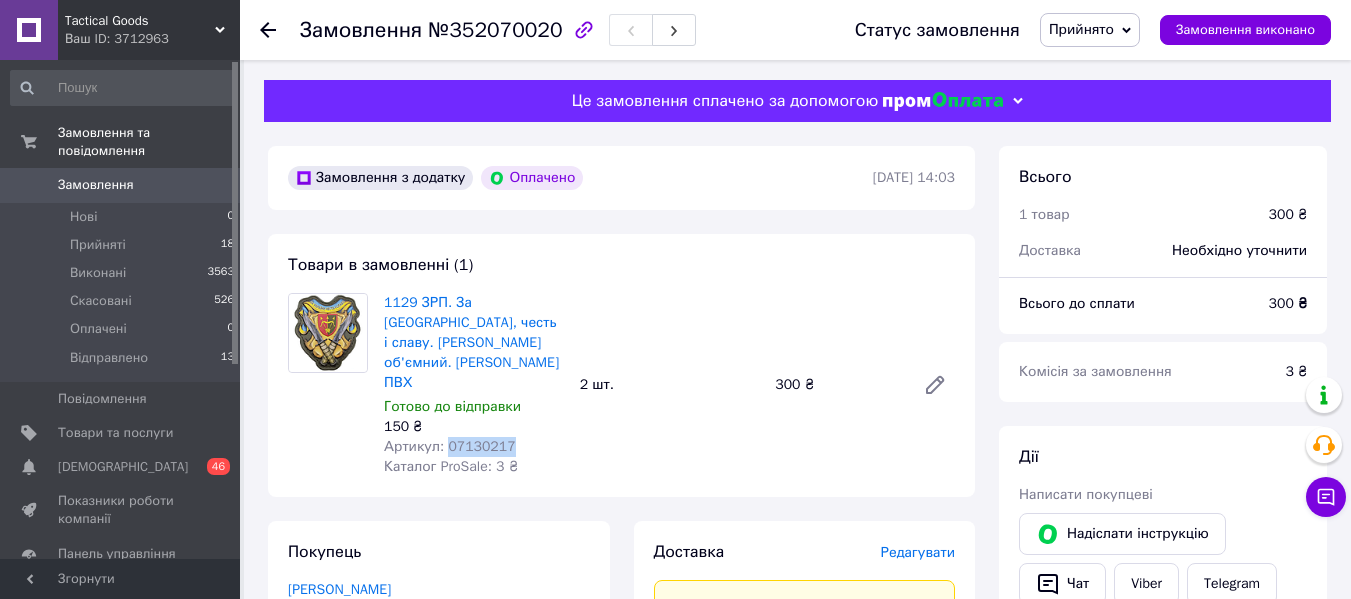 click on "Артикул: 07130217" at bounding box center (450, 446) 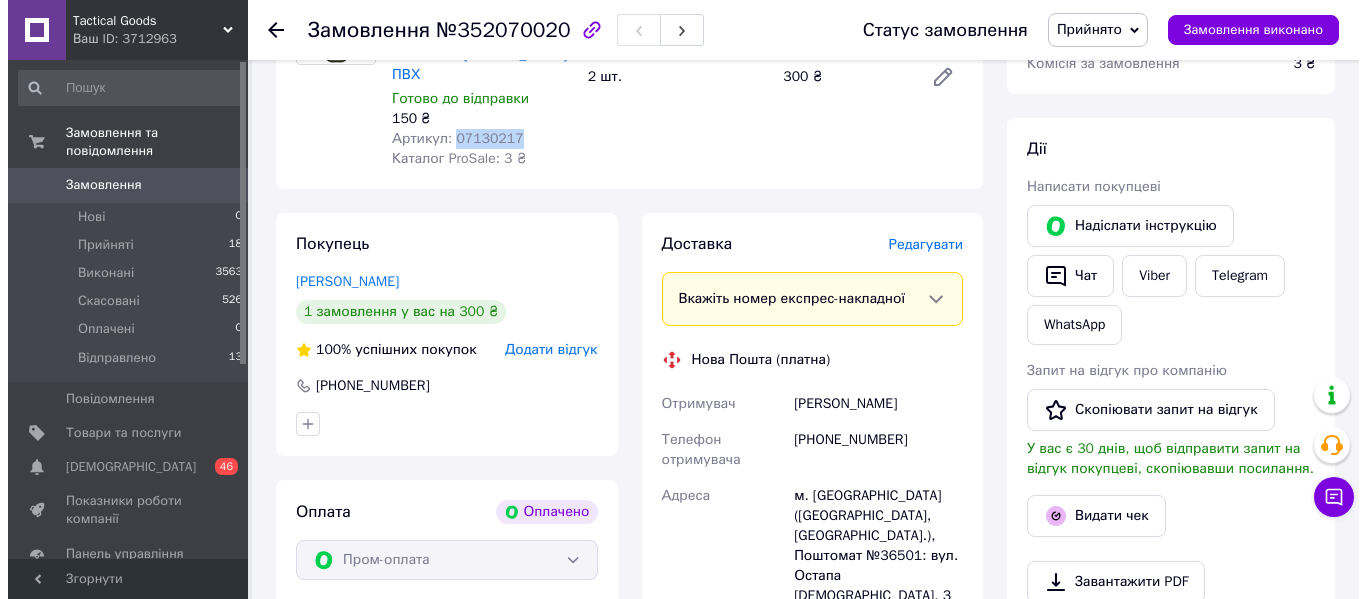 scroll, scrollTop: 333, scrollLeft: 0, axis: vertical 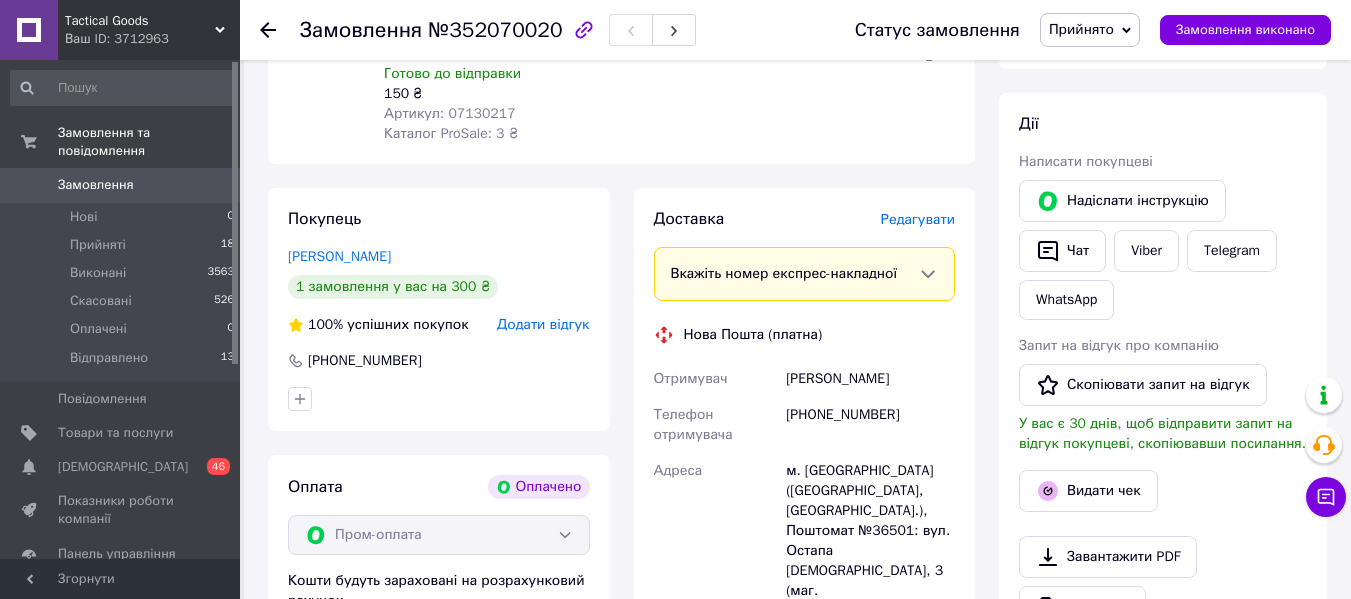 click on "Редагувати" at bounding box center [918, 219] 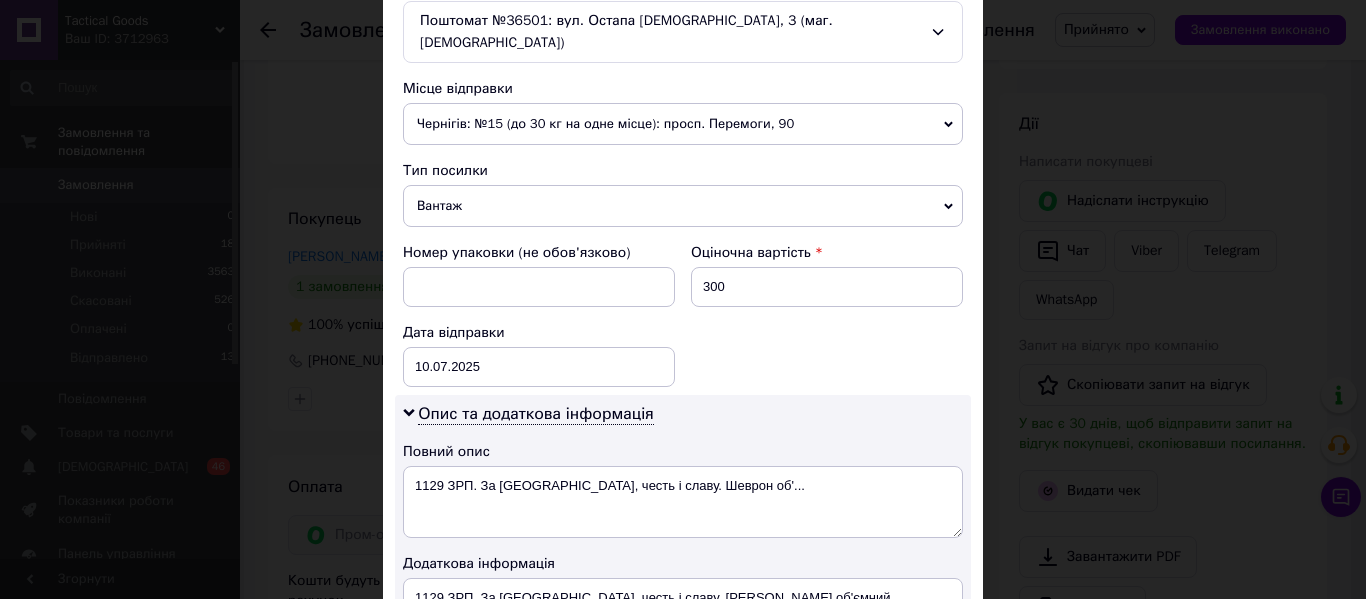 scroll, scrollTop: 667, scrollLeft: 0, axis: vertical 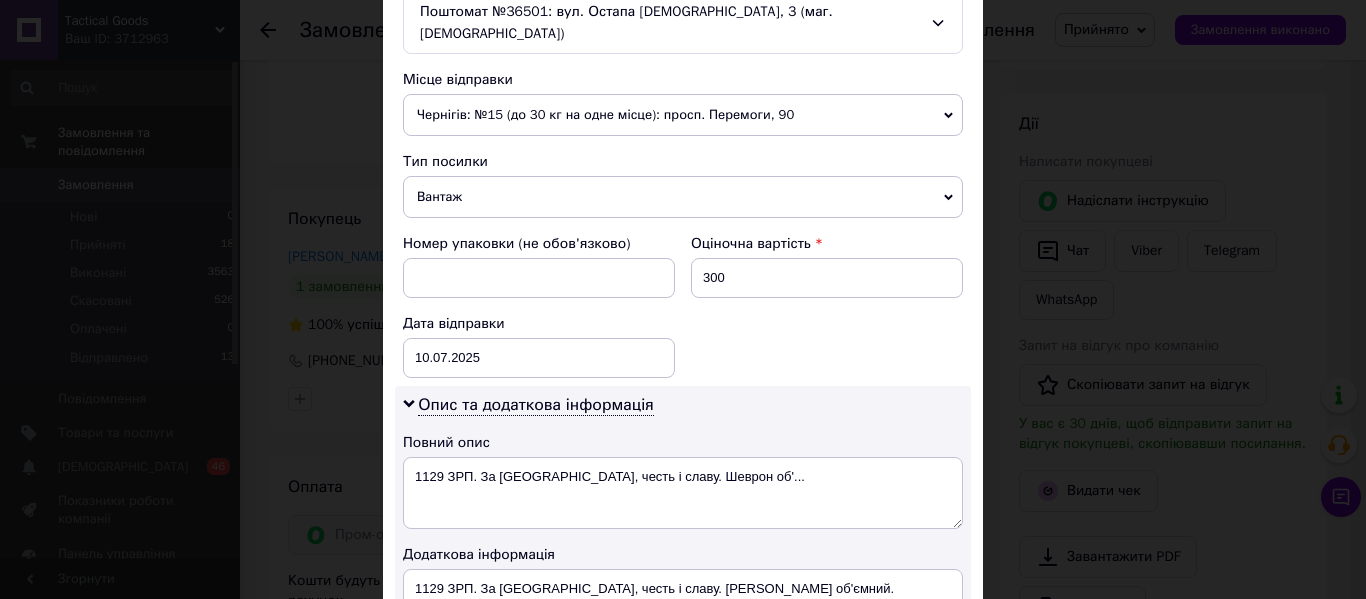 click on "Вантаж" at bounding box center (683, 197) 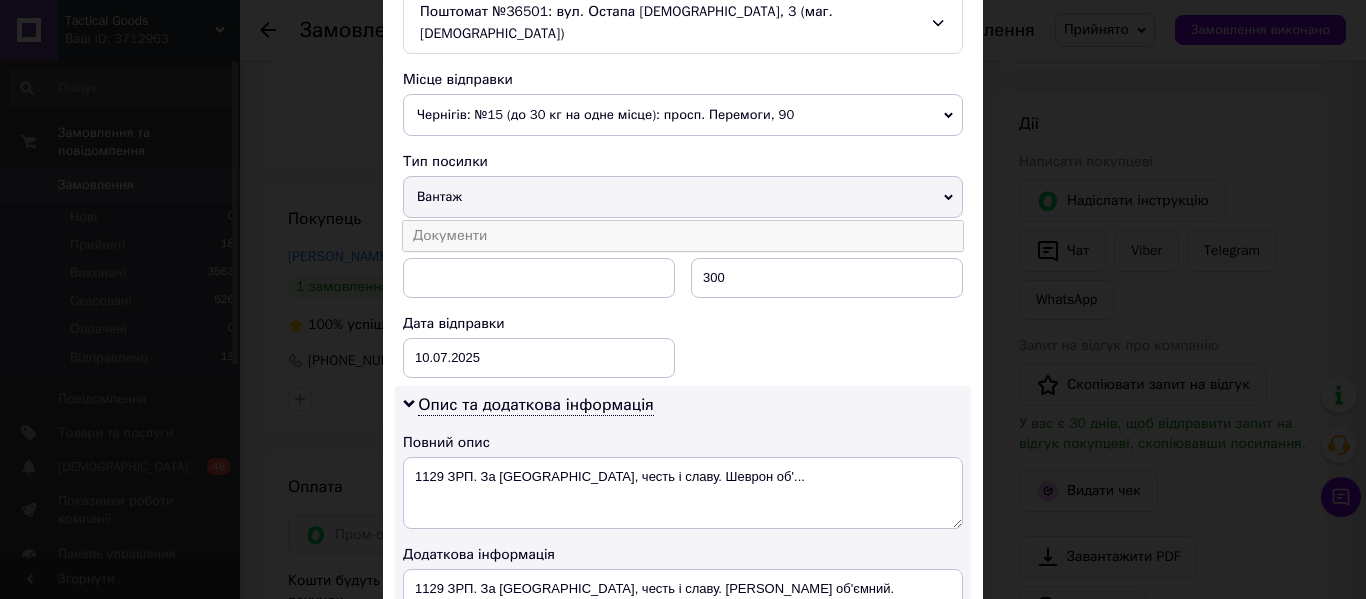 click on "Документи" at bounding box center (683, 236) 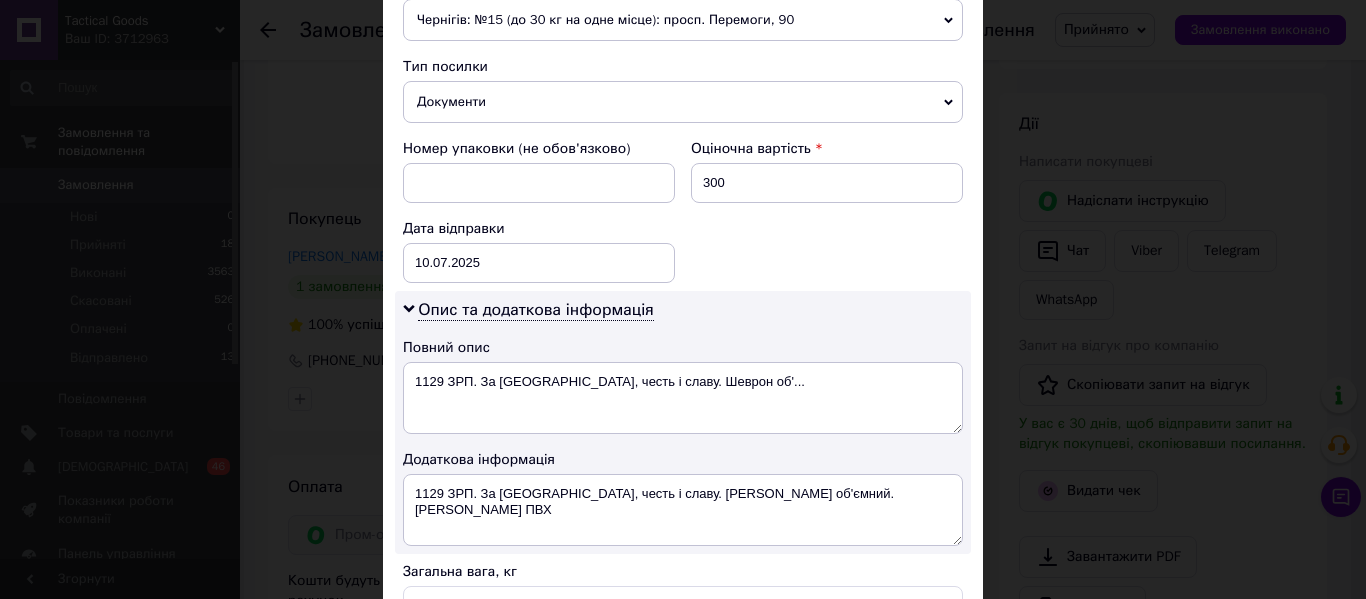 scroll, scrollTop: 833, scrollLeft: 0, axis: vertical 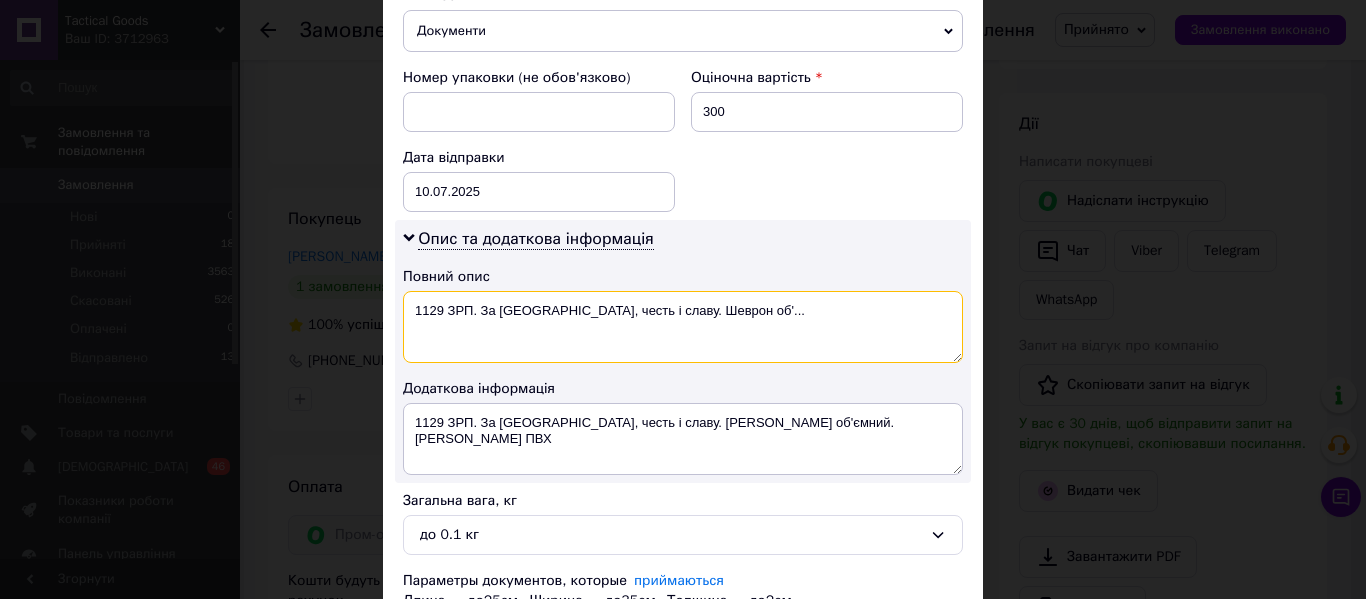 drag, startPoint x: 625, startPoint y: 288, endPoint x: 774, endPoint y: 287, distance: 149.00336 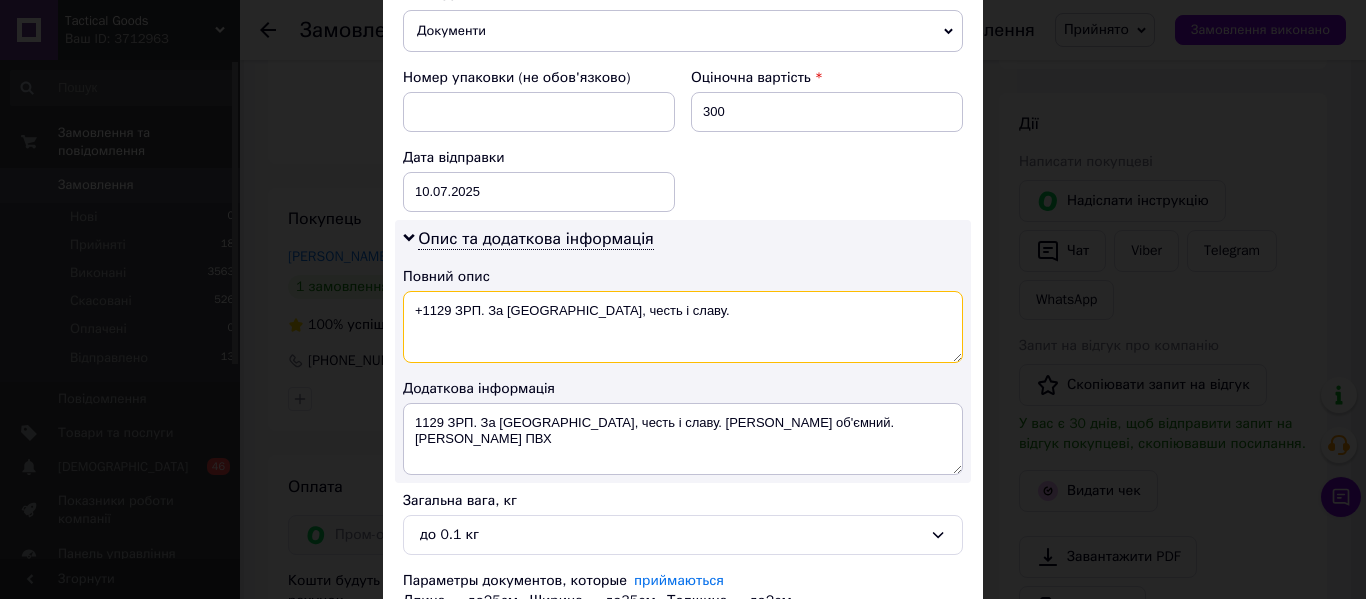 type on "+1129 ЗРП. За [GEOGRAPHIC_DATA], честь і славу." 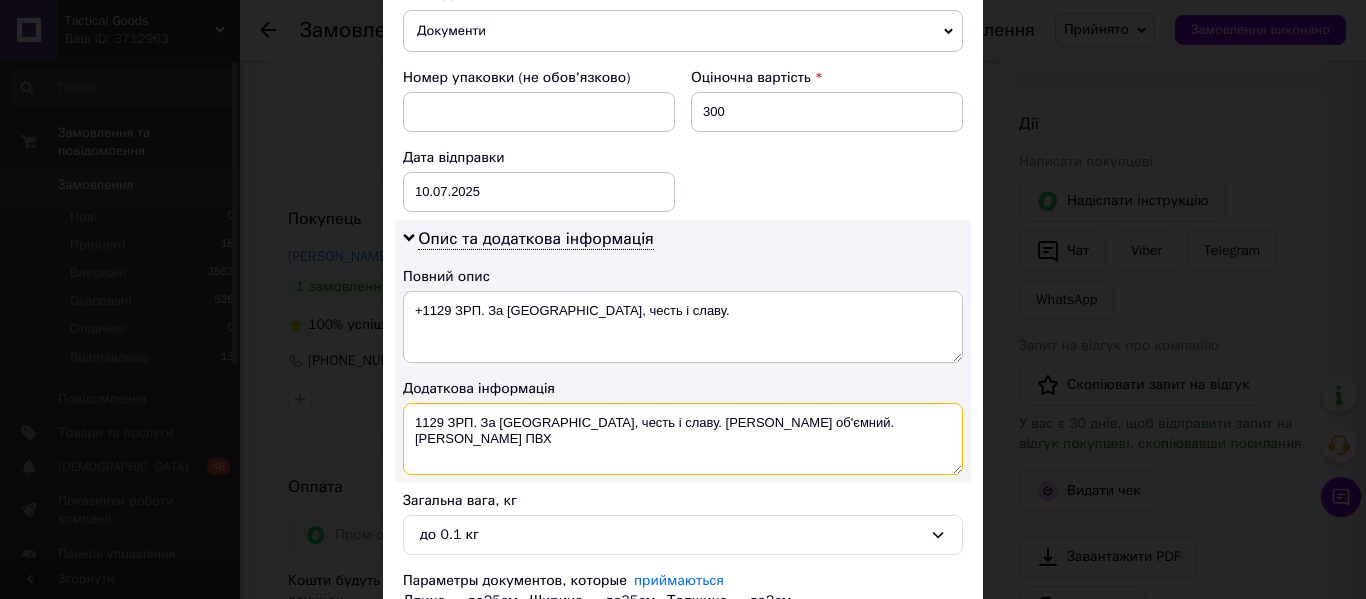 click on "1129 ЗРП. За [GEOGRAPHIC_DATA], честь і славу. [PERSON_NAME] об'ємний. [PERSON_NAME] ПВХ" at bounding box center (683, 439) 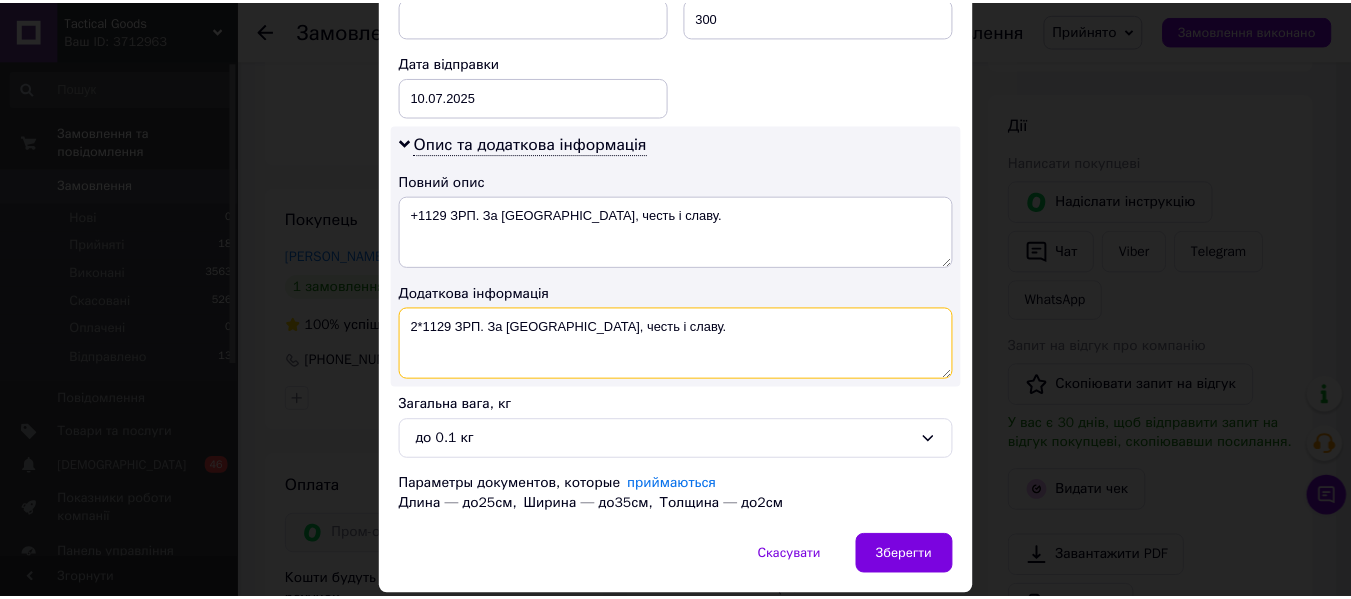 scroll, scrollTop: 973, scrollLeft: 0, axis: vertical 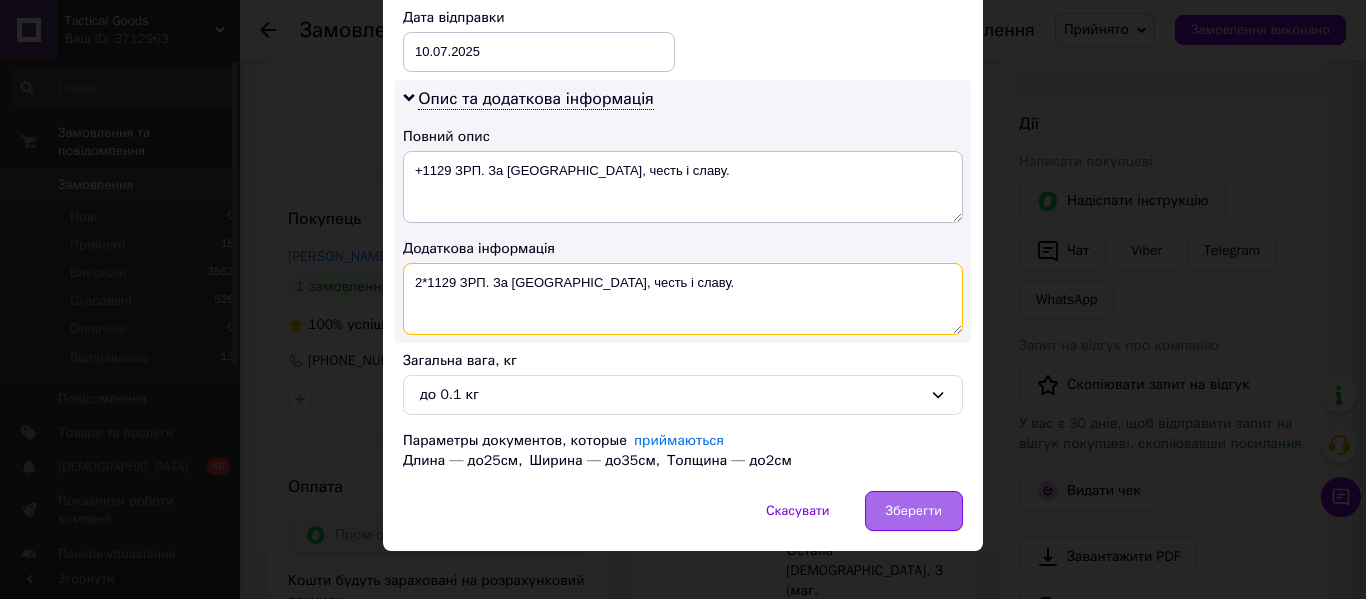 type on "2*1129 ЗРП. За [GEOGRAPHIC_DATA], честь і славу." 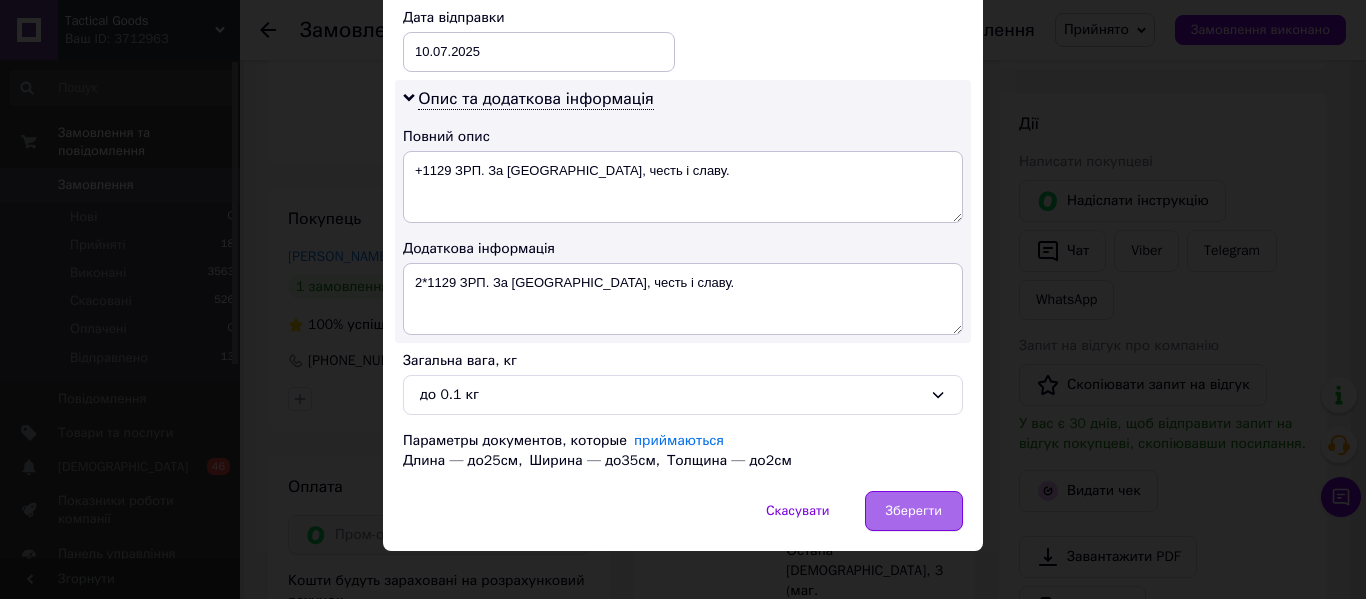 click on "Зберегти" at bounding box center [914, 511] 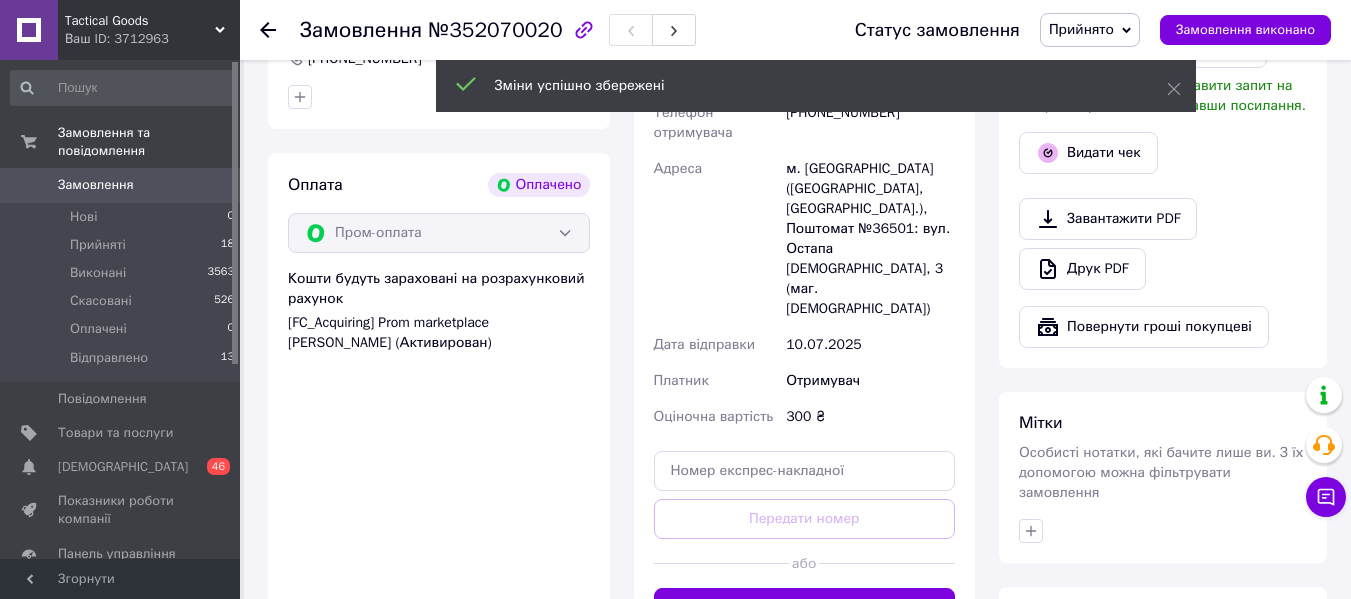 scroll, scrollTop: 833, scrollLeft: 0, axis: vertical 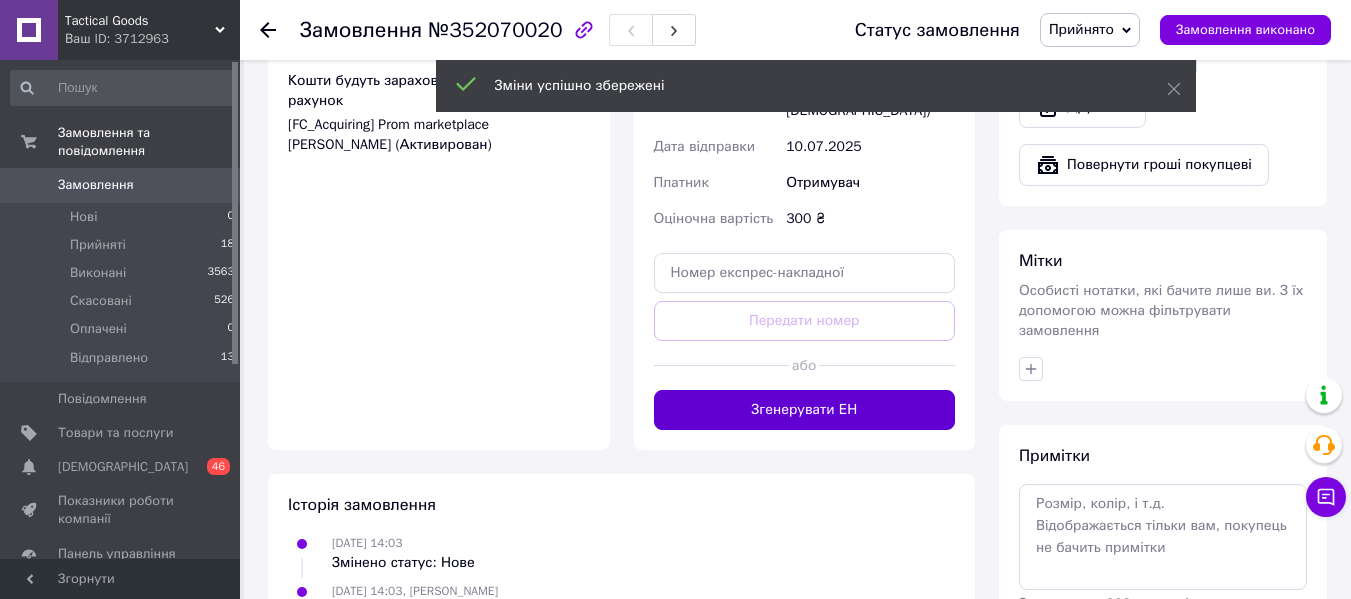 click on "Згенерувати ЕН" at bounding box center (805, 410) 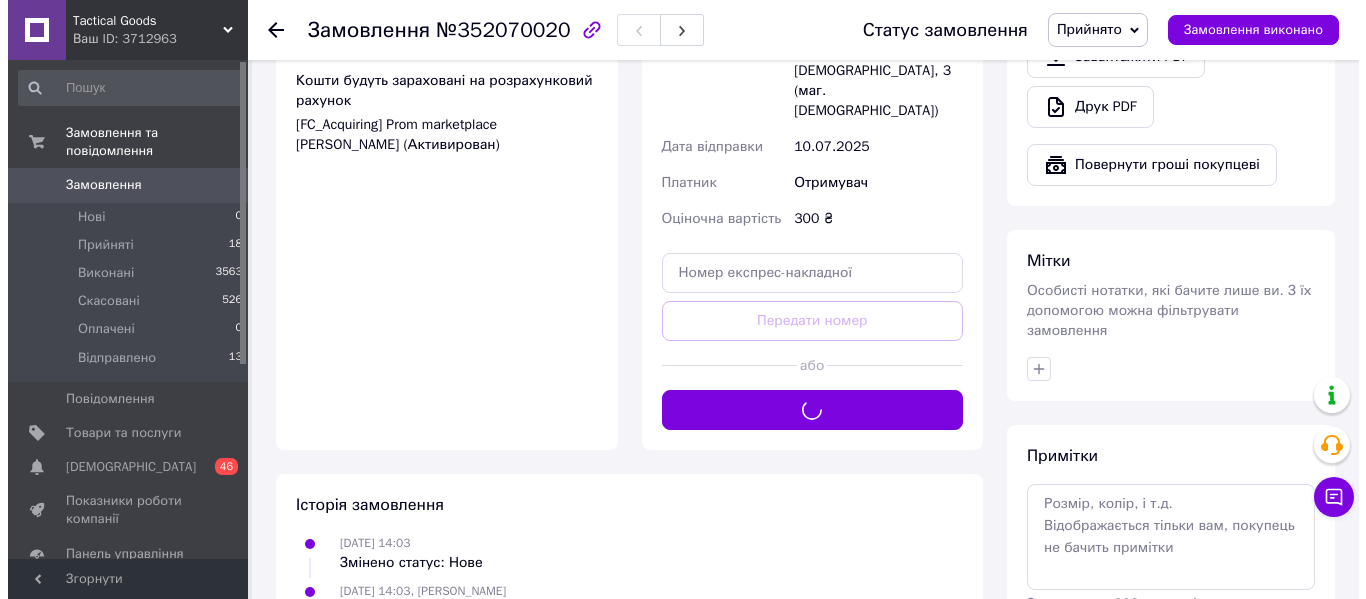scroll, scrollTop: 667, scrollLeft: 0, axis: vertical 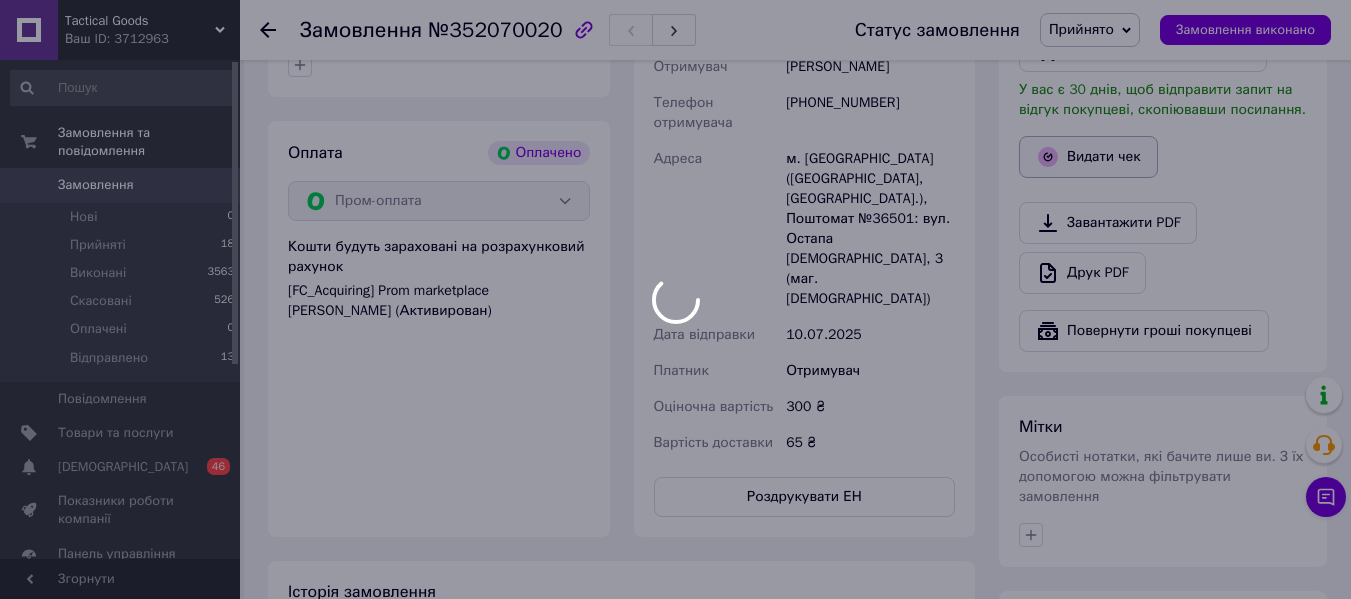 click at bounding box center [675, 299] 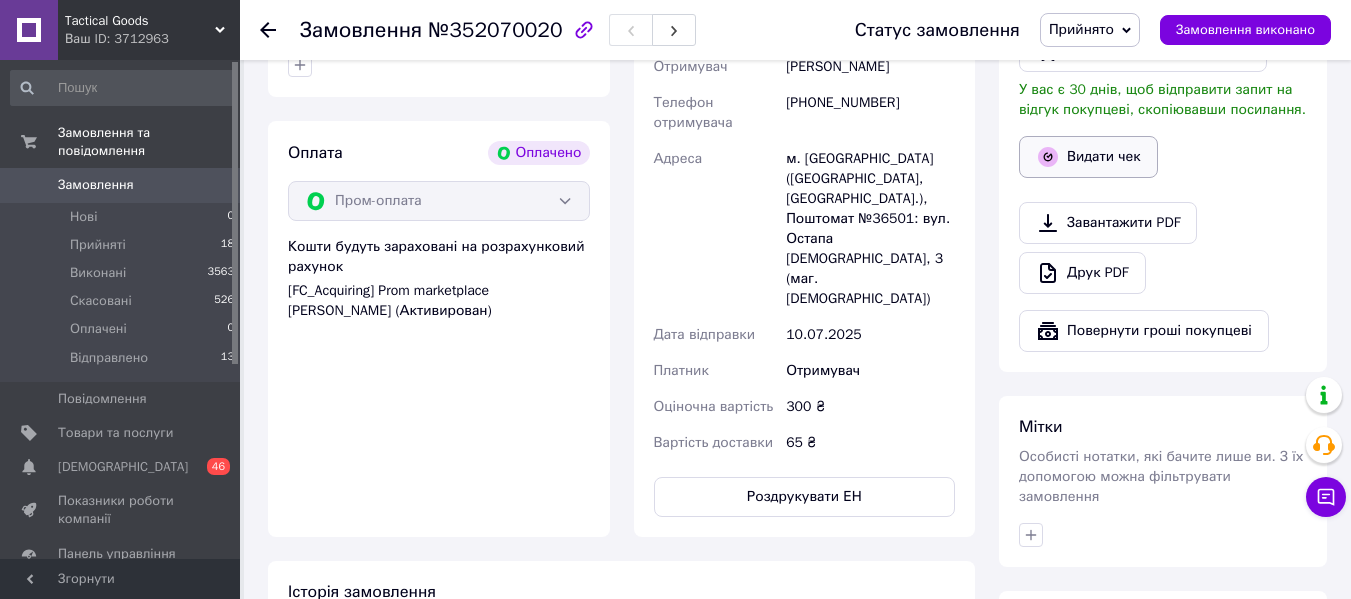 click on "Видати чек" at bounding box center [1088, 157] 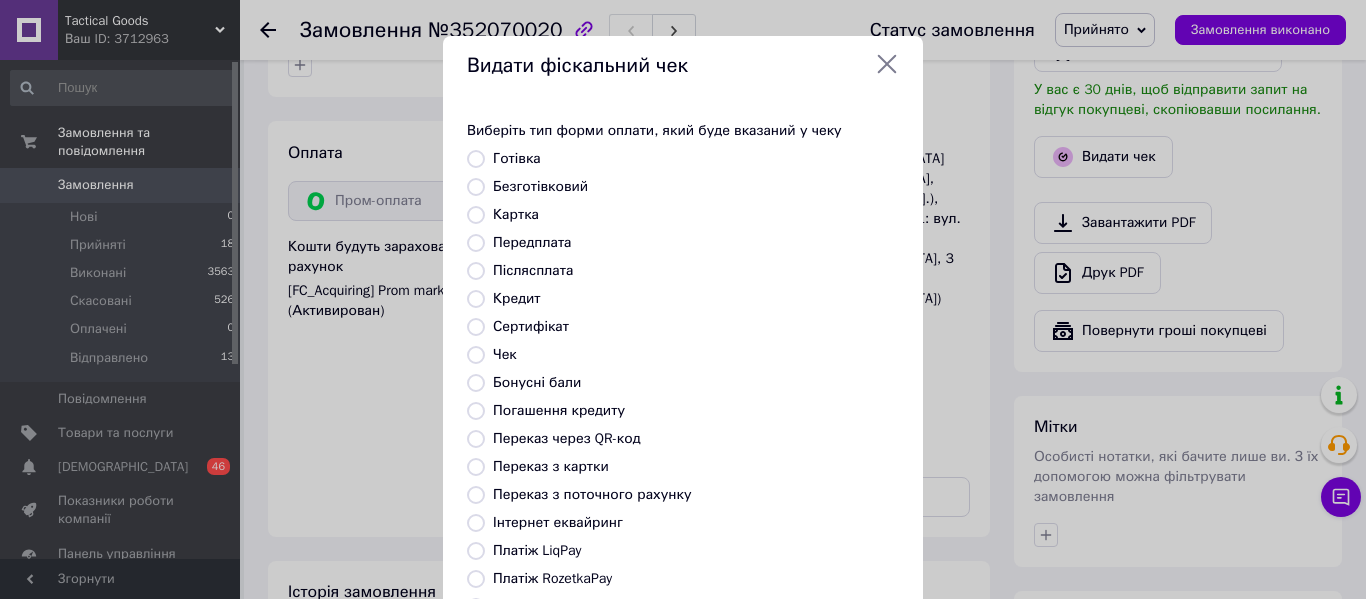 click on "Безготівковий" at bounding box center (540, 186) 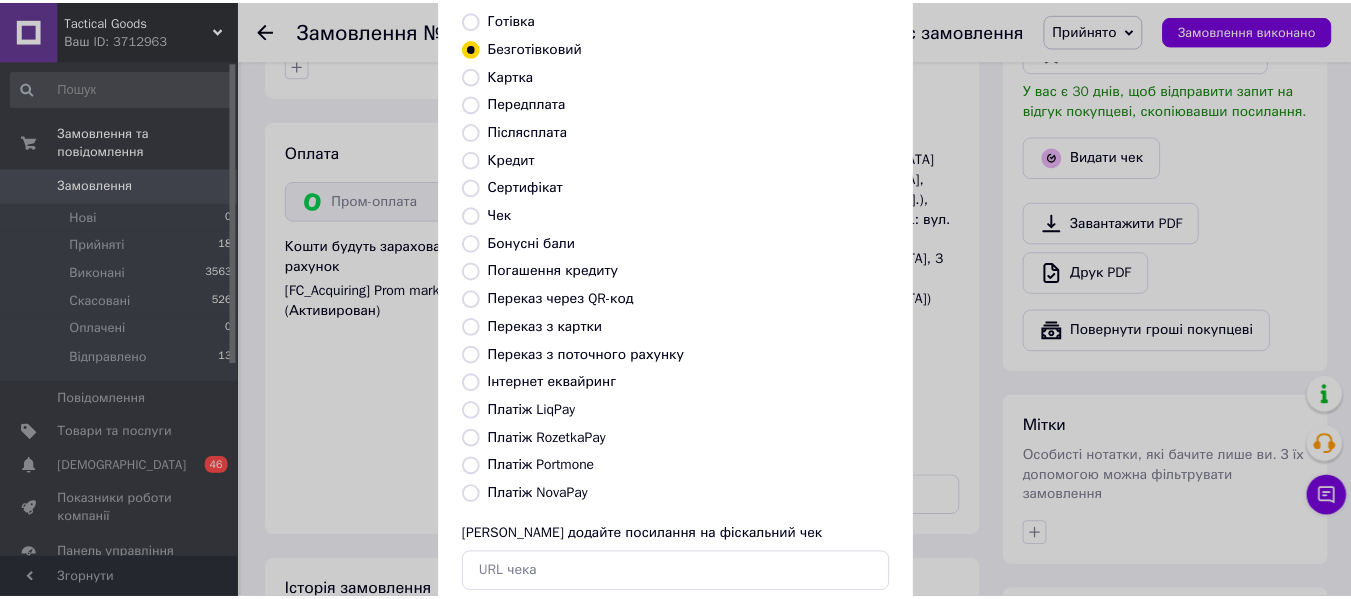 scroll, scrollTop: 260, scrollLeft: 0, axis: vertical 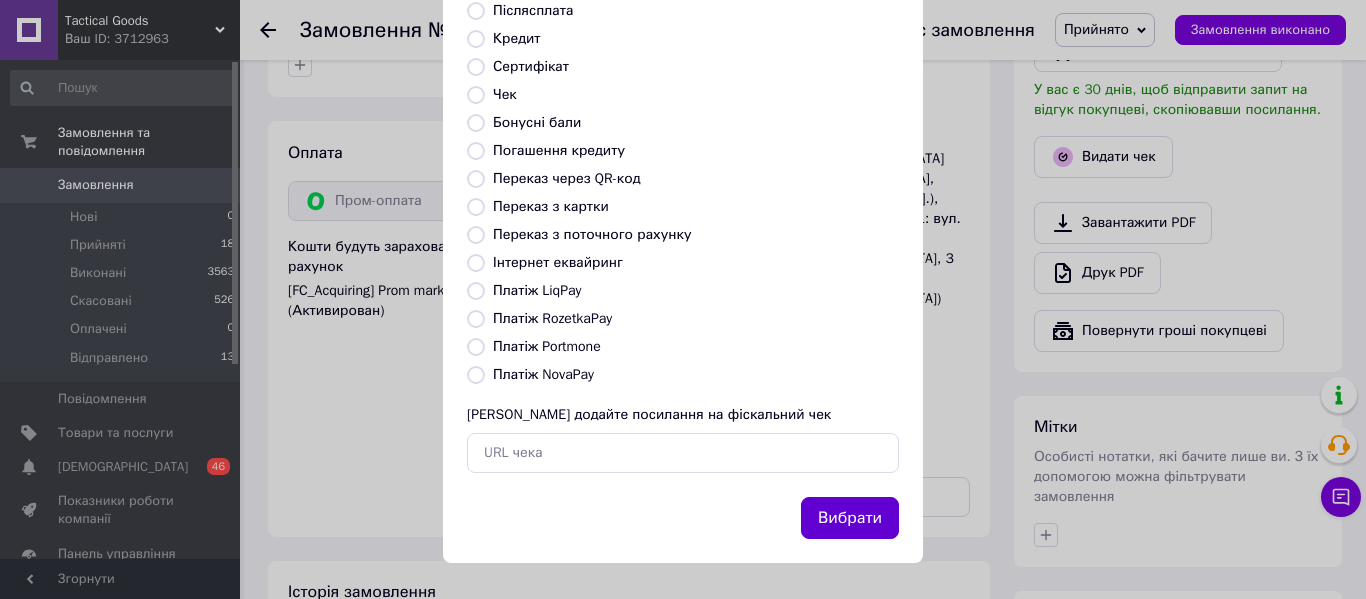 click on "Вибрати" at bounding box center (850, 518) 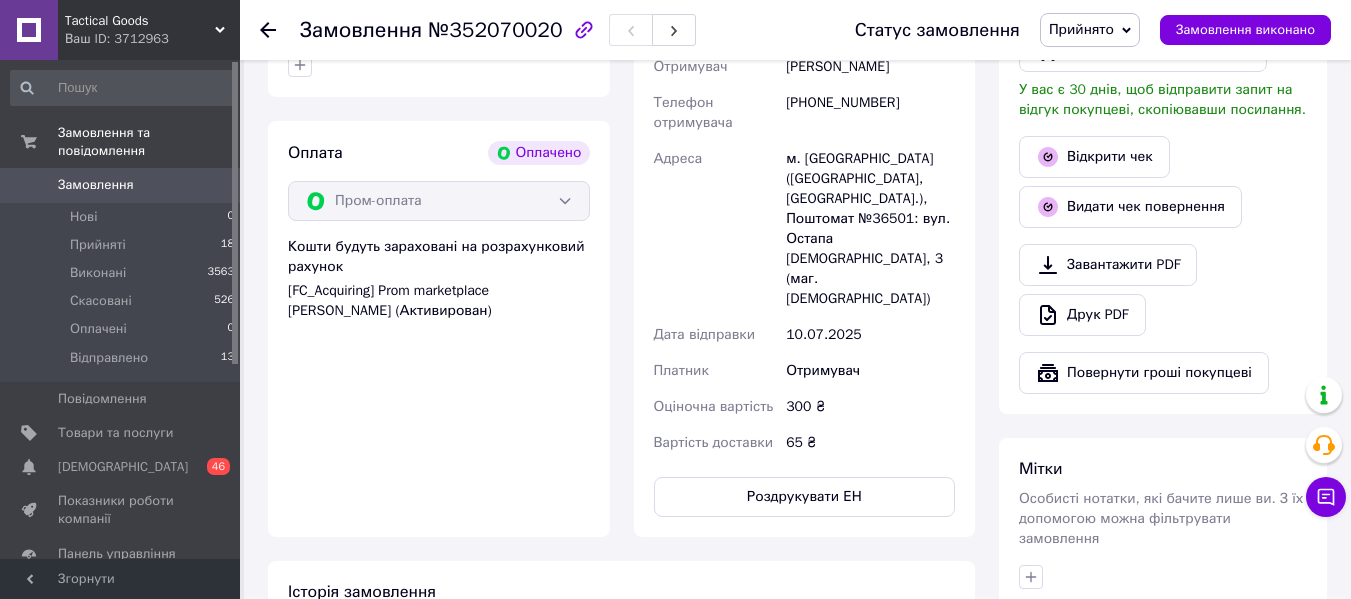 scroll, scrollTop: 500, scrollLeft: 0, axis: vertical 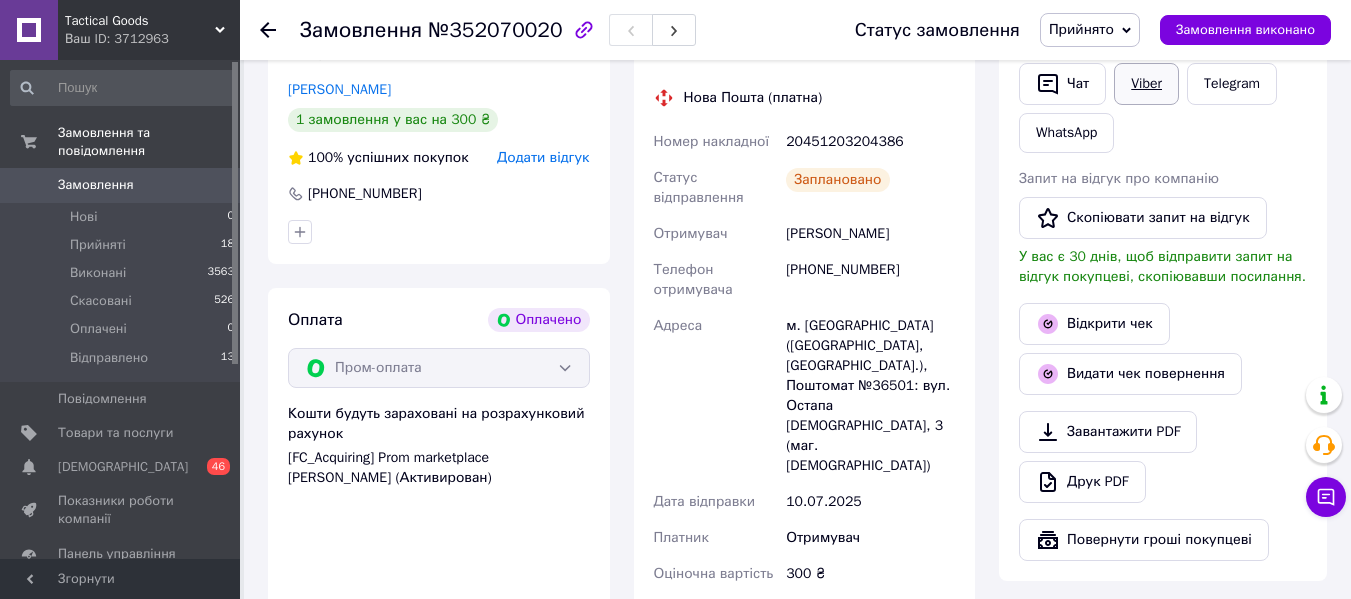click on "Viber" at bounding box center (1146, 84) 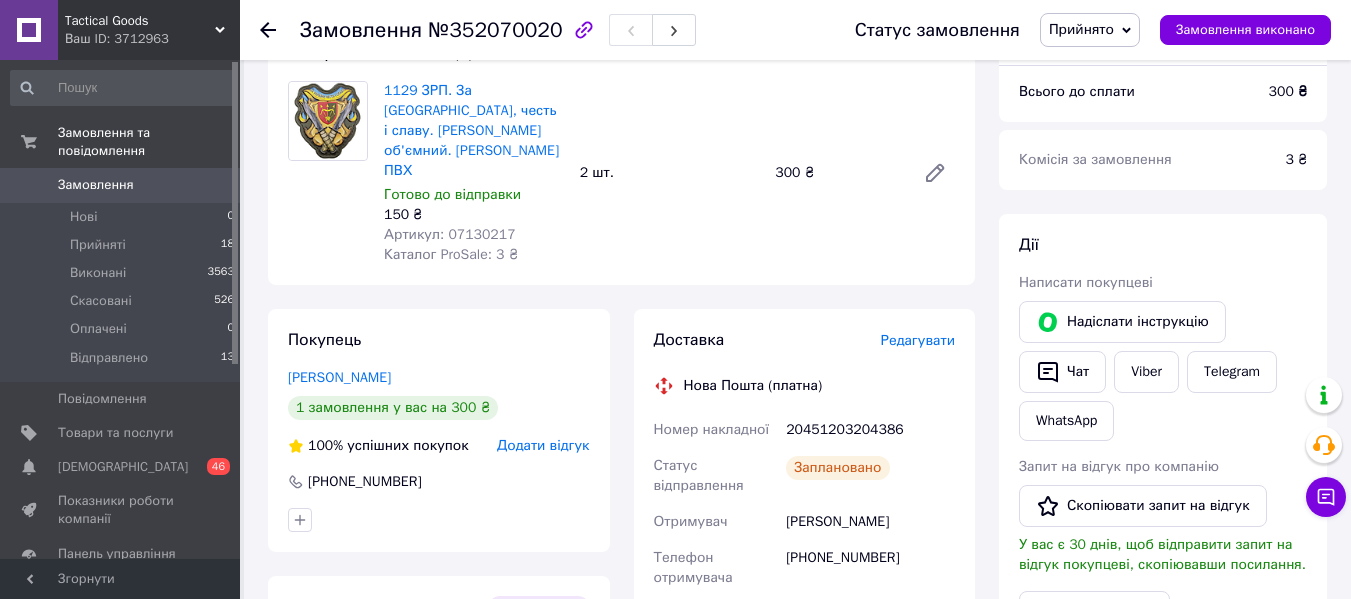scroll, scrollTop: 0, scrollLeft: 0, axis: both 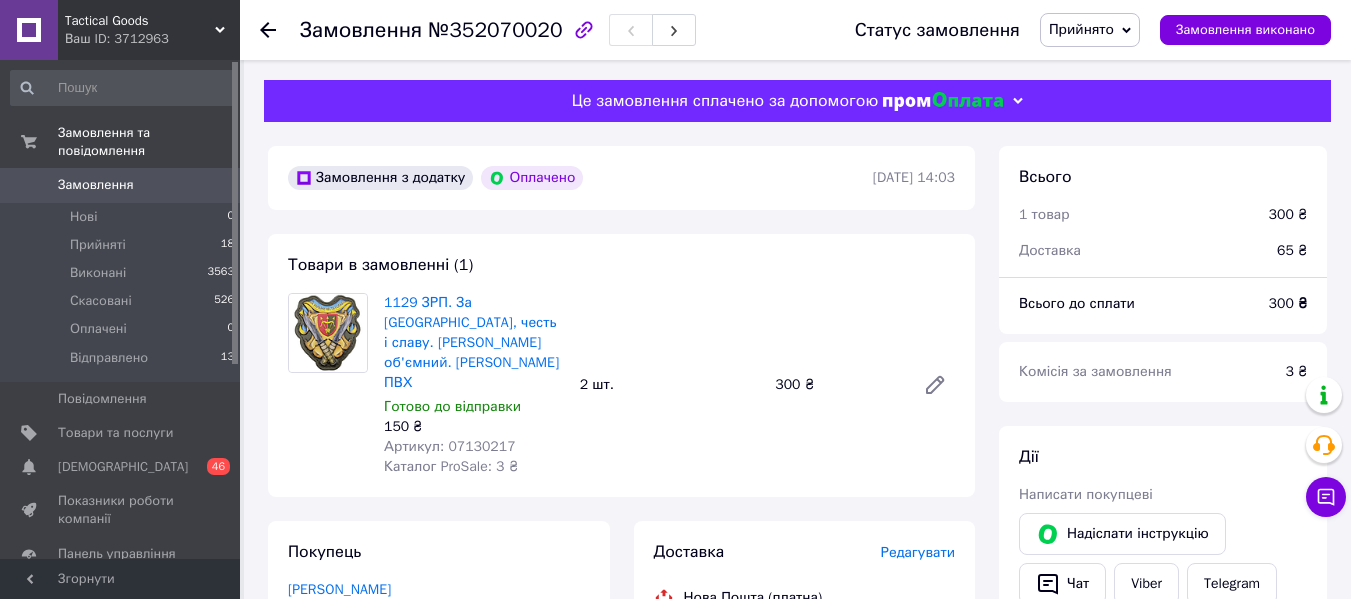 click on "Замовлення" at bounding box center (96, 185) 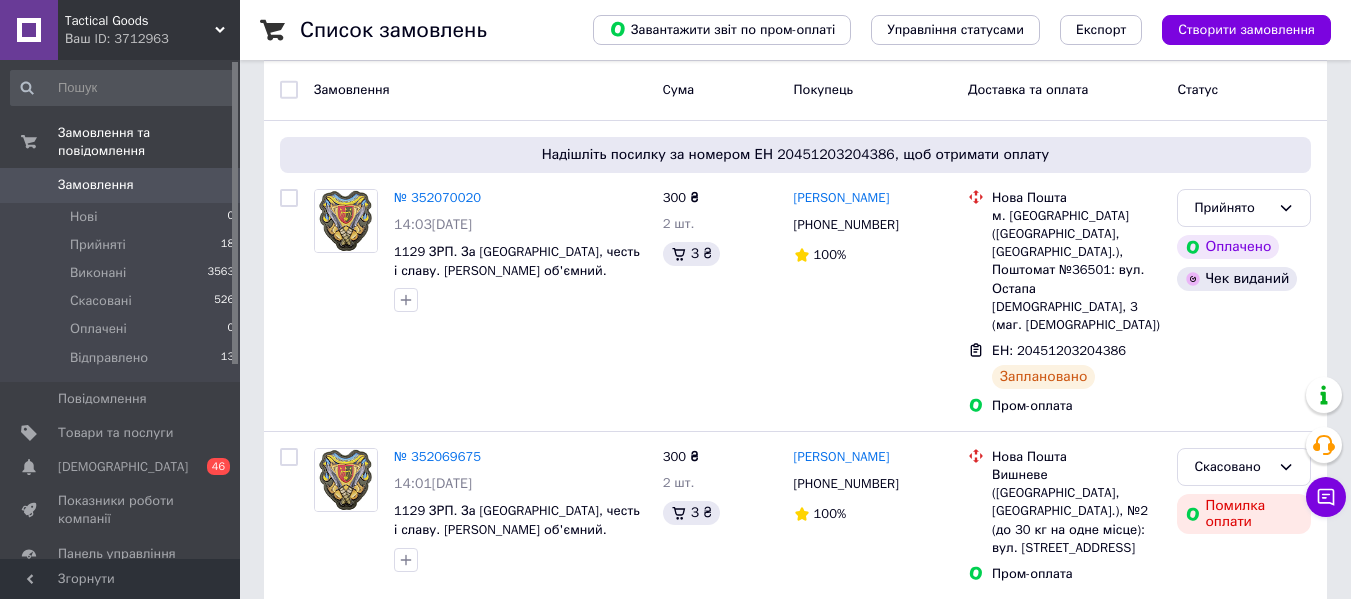 scroll, scrollTop: 167, scrollLeft: 0, axis: vertical 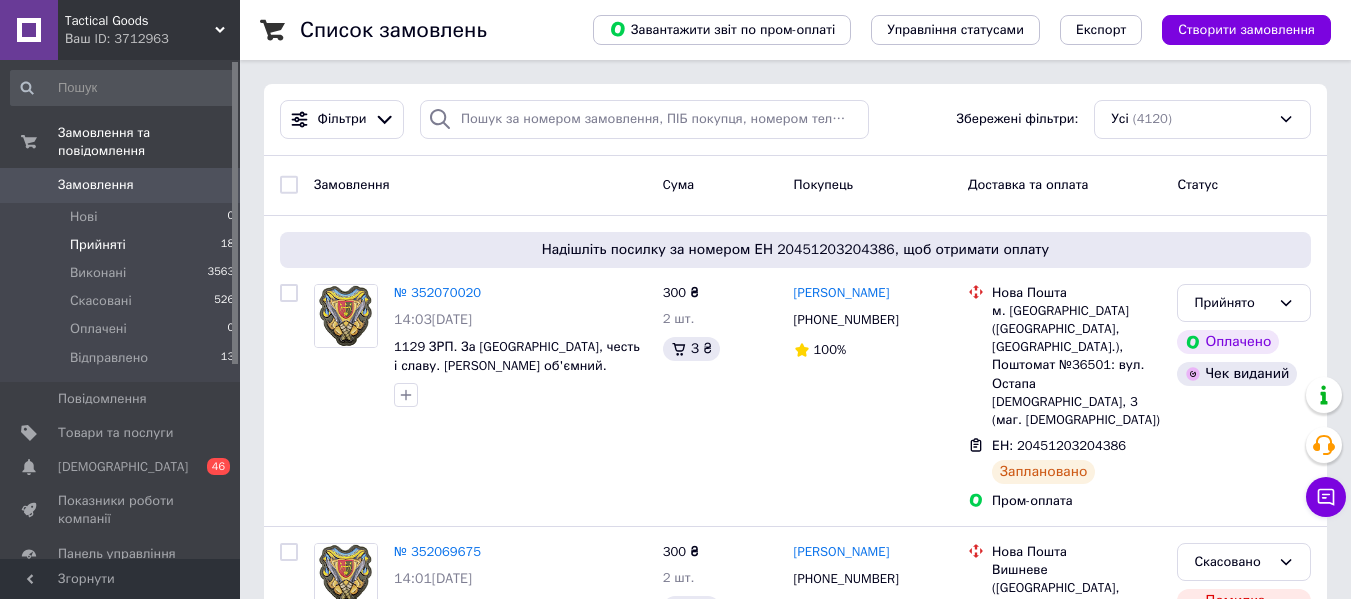 click on "Прийняті 18" at bounding box center (123, 245) 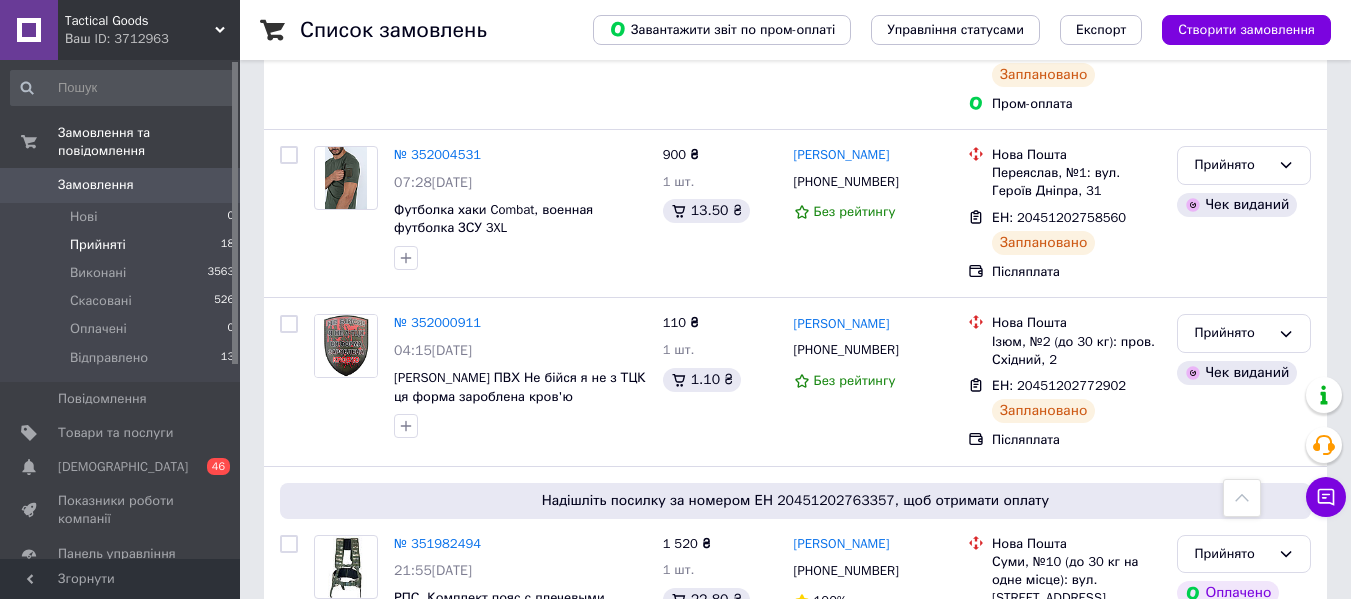 scroll, scrollTop: 1333, scrollLeft: 0, axis: vertical 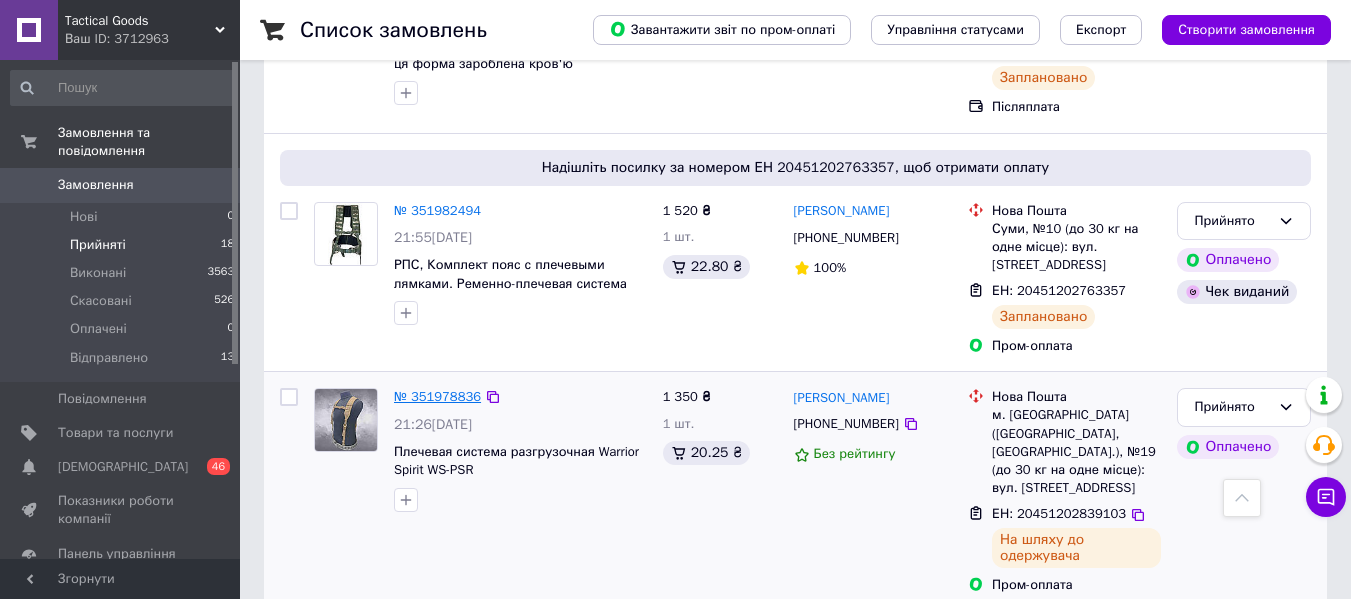 click on "№ 351978836" at bounding box center (437, 396) 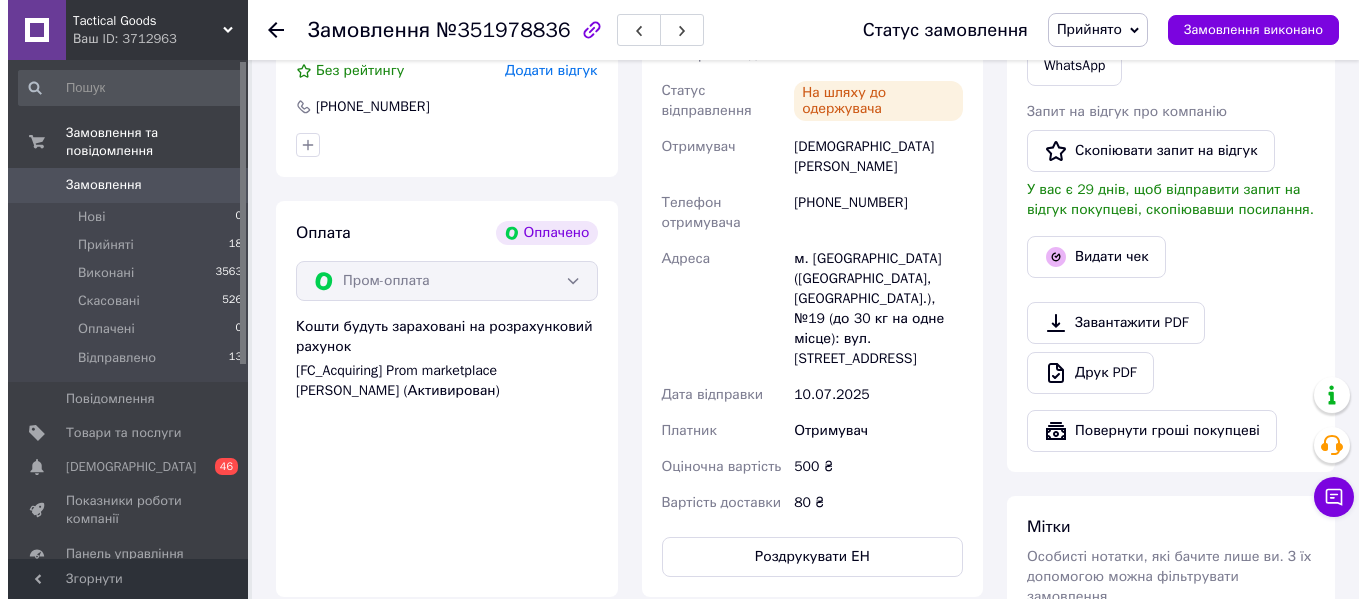 scroll, scrollTop: 383, scrollLeft: 0, axis: vertical 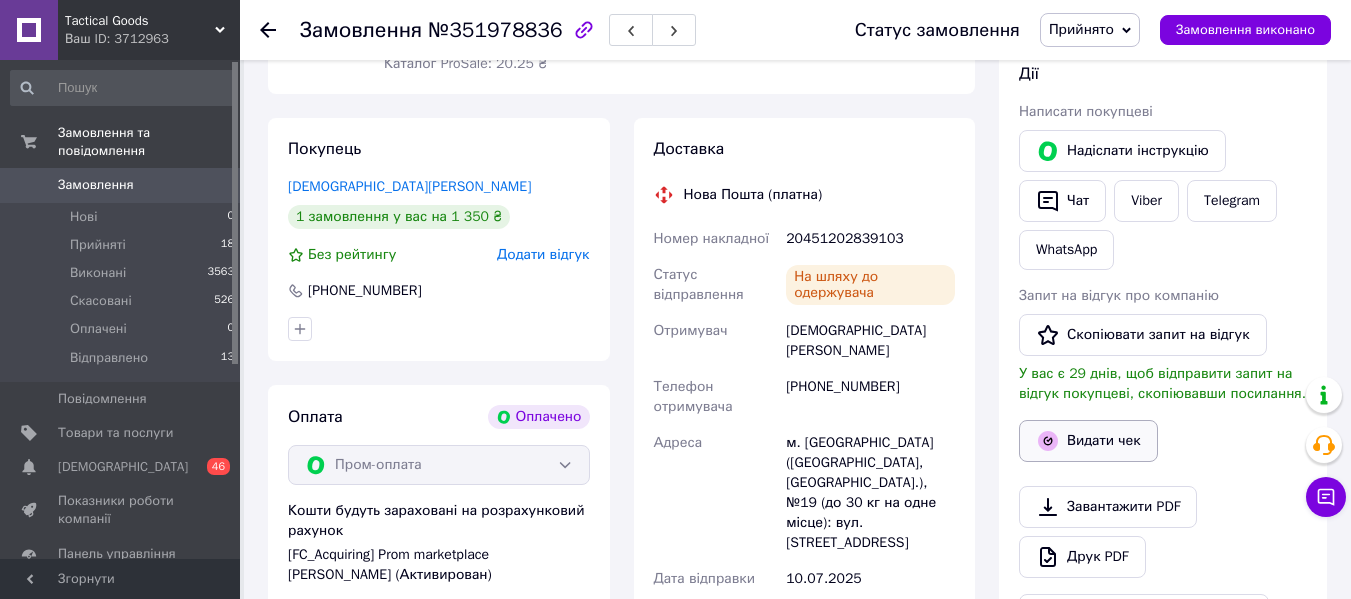 click on "Видати чек" at bounding box center (1088, 441) 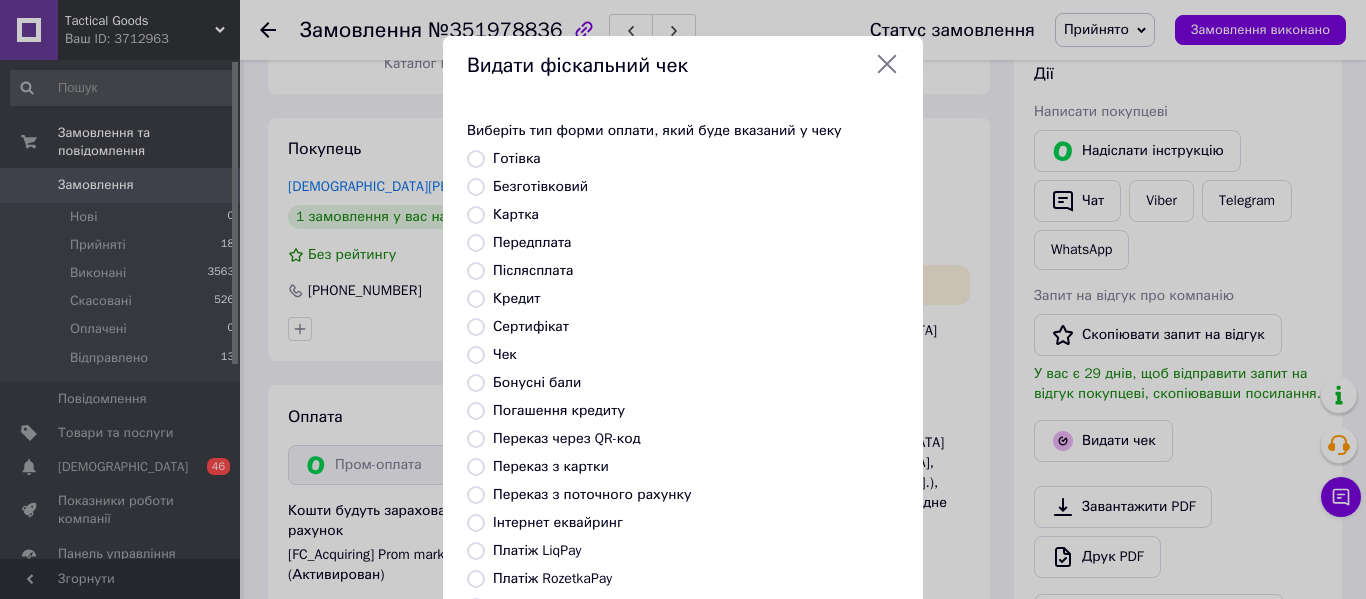 click on "Безготівковий" at bounding box center (540, 186) 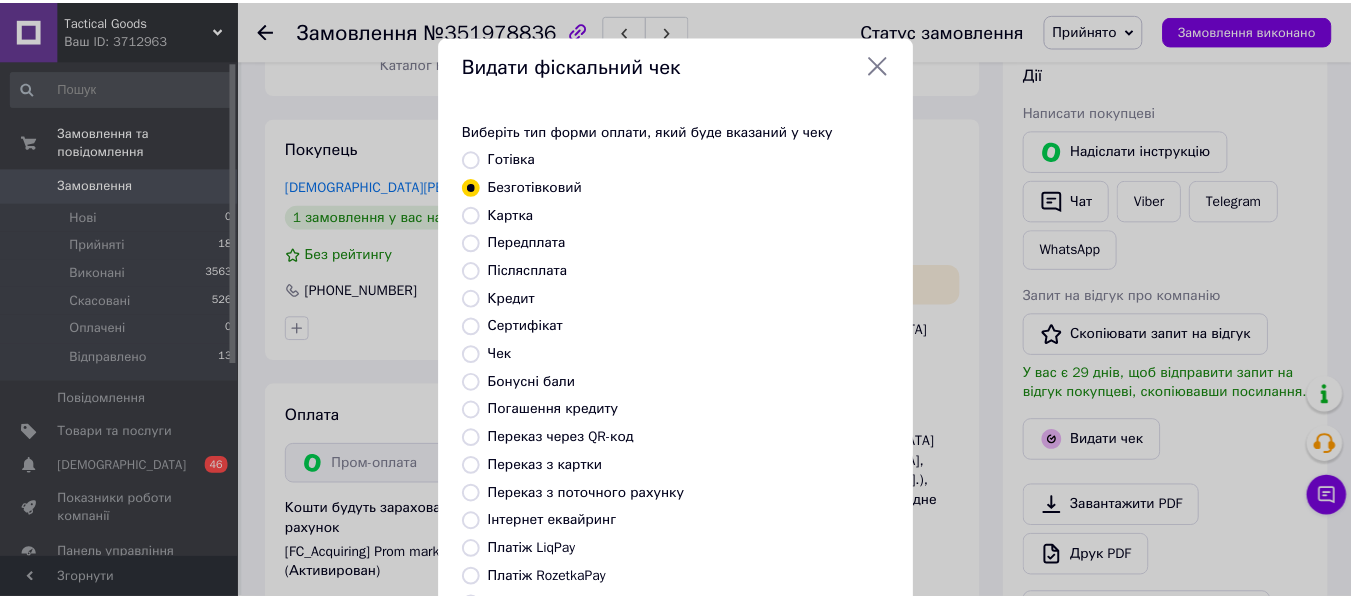 scroll, scrollTop: 260, scrollLeft: 0, axis: vertical 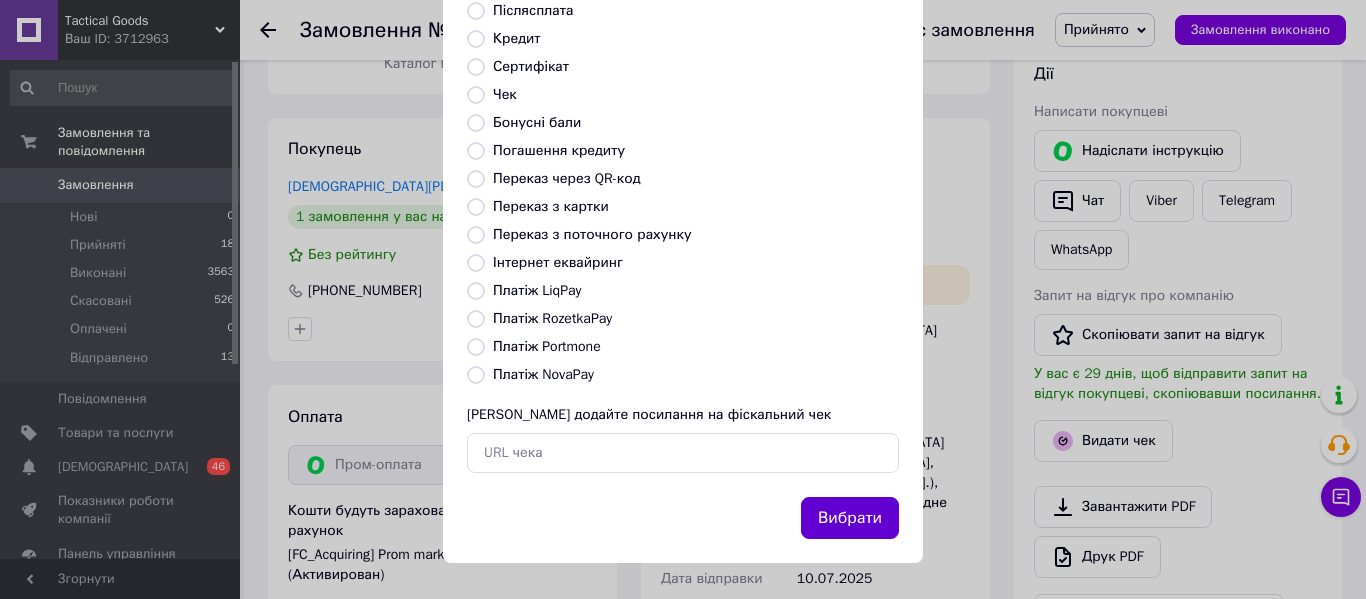 click on "Вибрати" at bounding box center [850, 518] 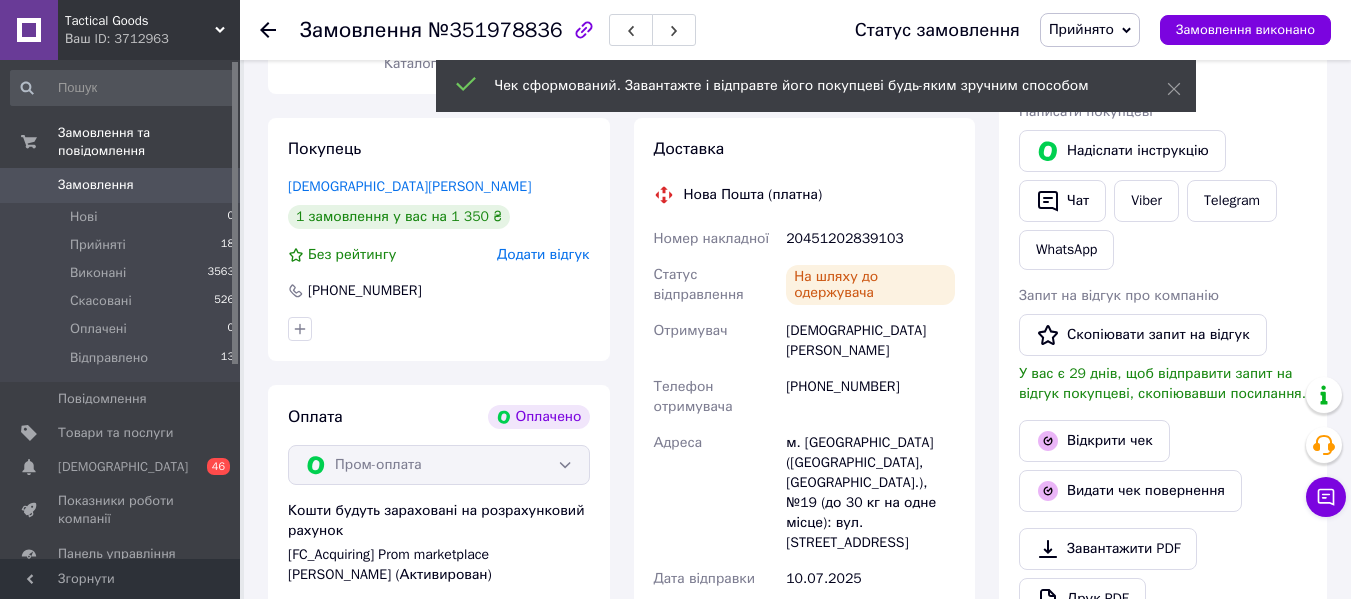 click on "Прийнято" at bounding box center (1081, 29) 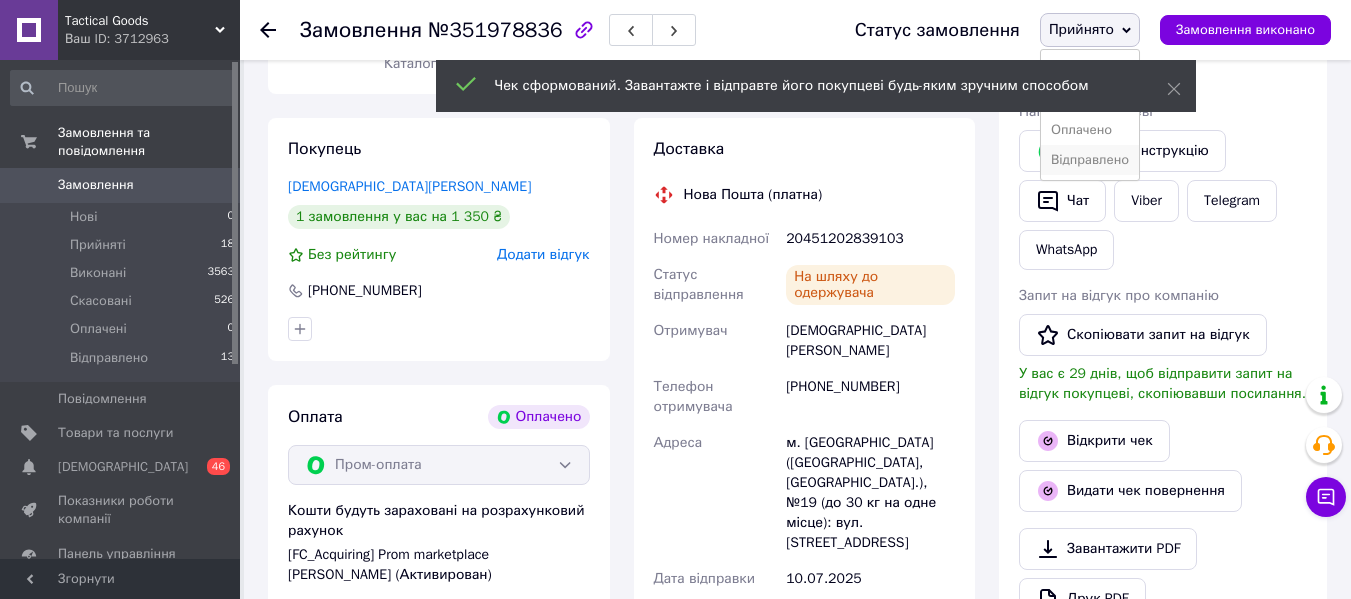click on "Відправлено" at bounding box center (1090, 160) 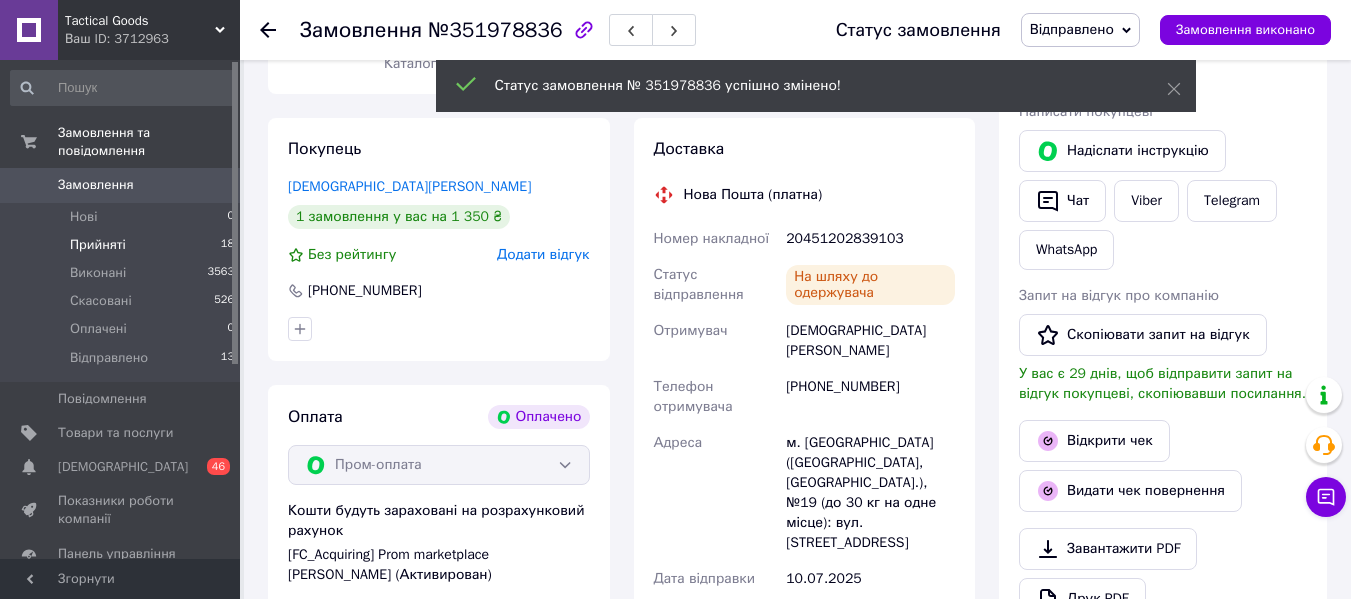 scroll, scrollTop: 80, scrollLeft: 0, axis: vertical 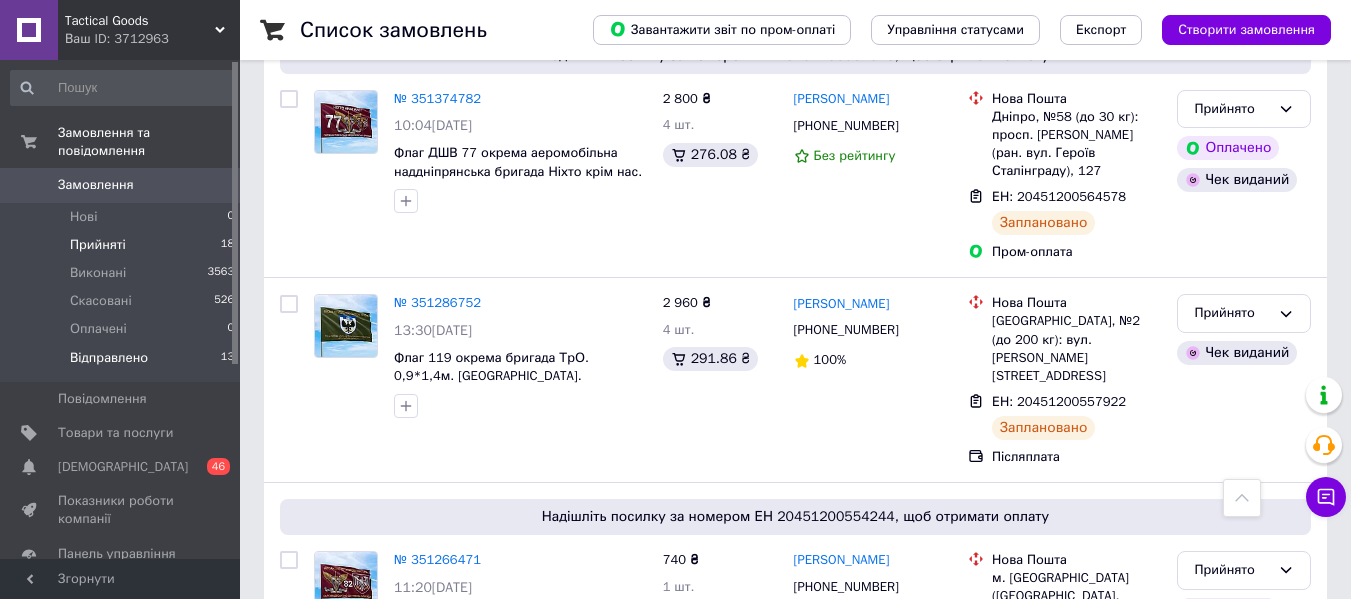 click on "Відправлено" at bounding box center (109, 358) 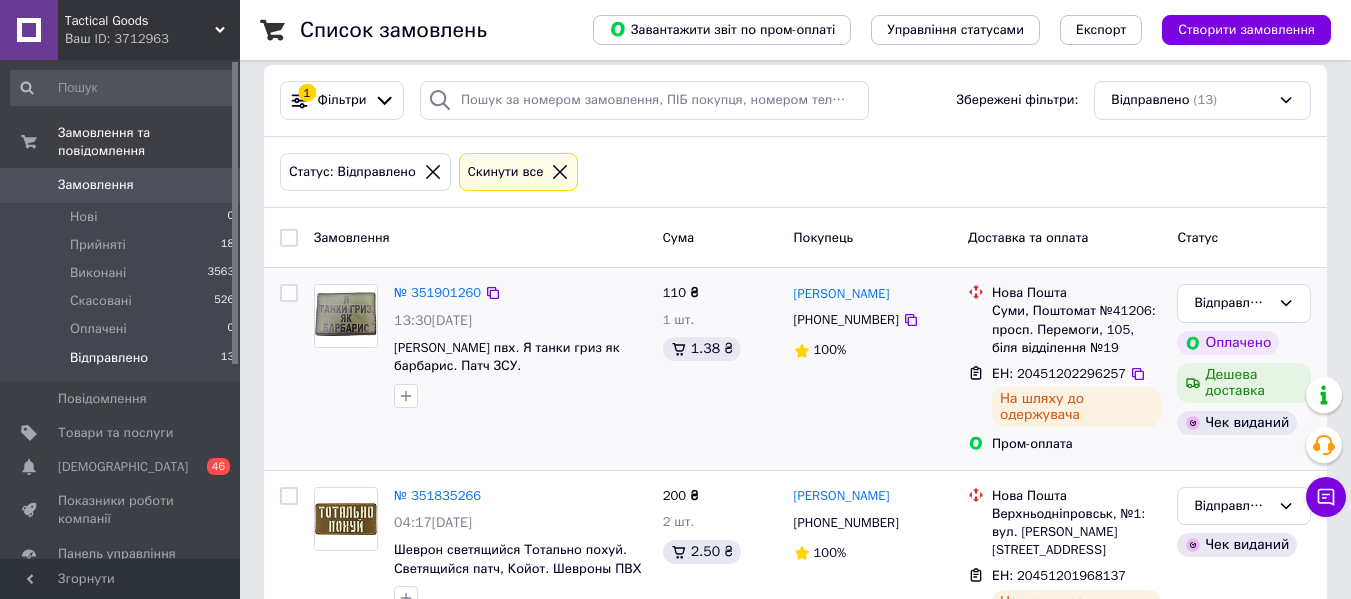 scroll, scrollTop: 0, scrollLeft: 0, axis: both 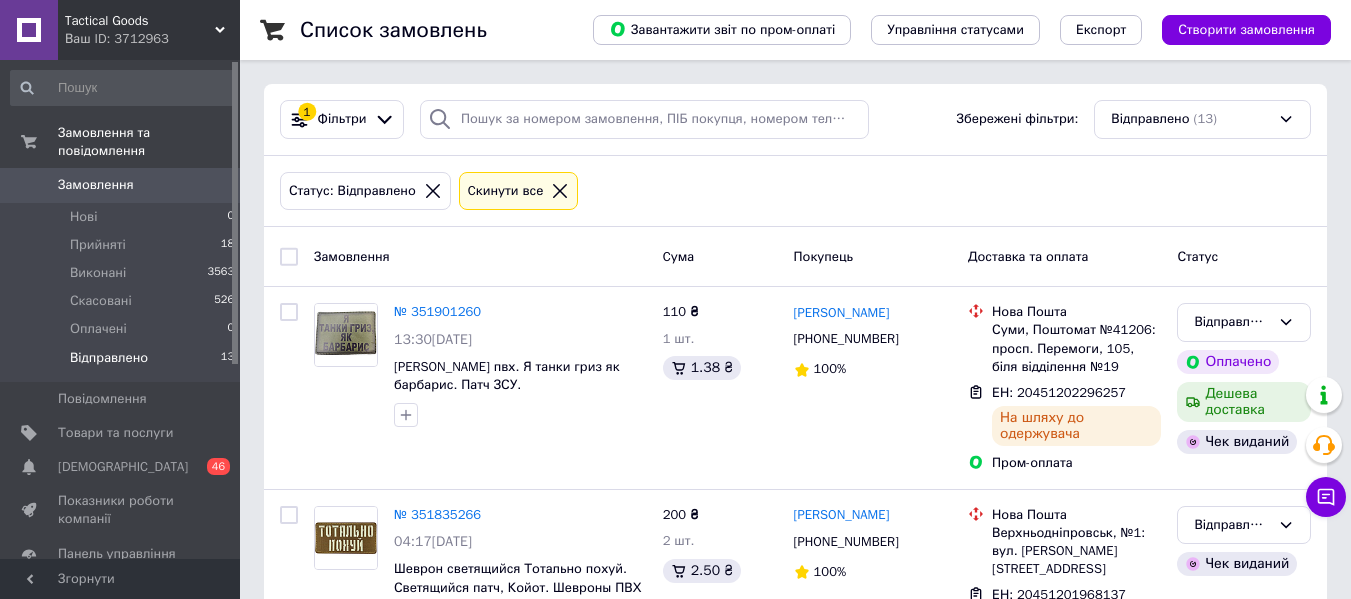 click on "Замовлення" at bounding box center (121, 185) 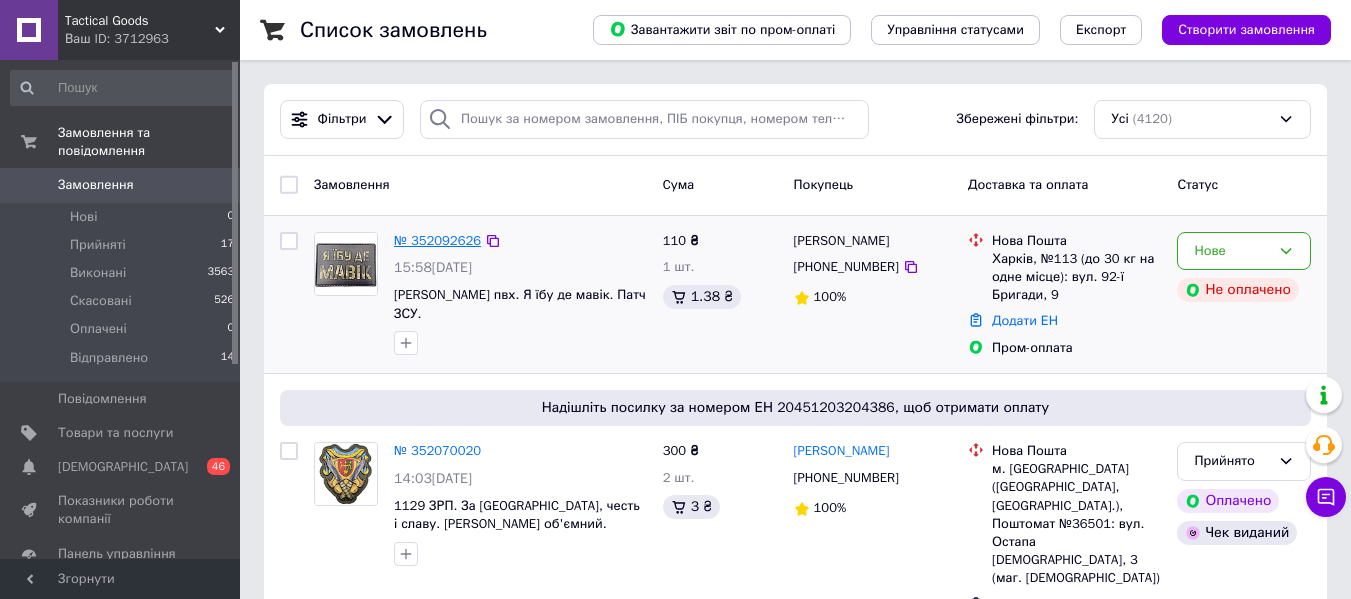 click on "№ 352092626" at bounding box center (437, 240) 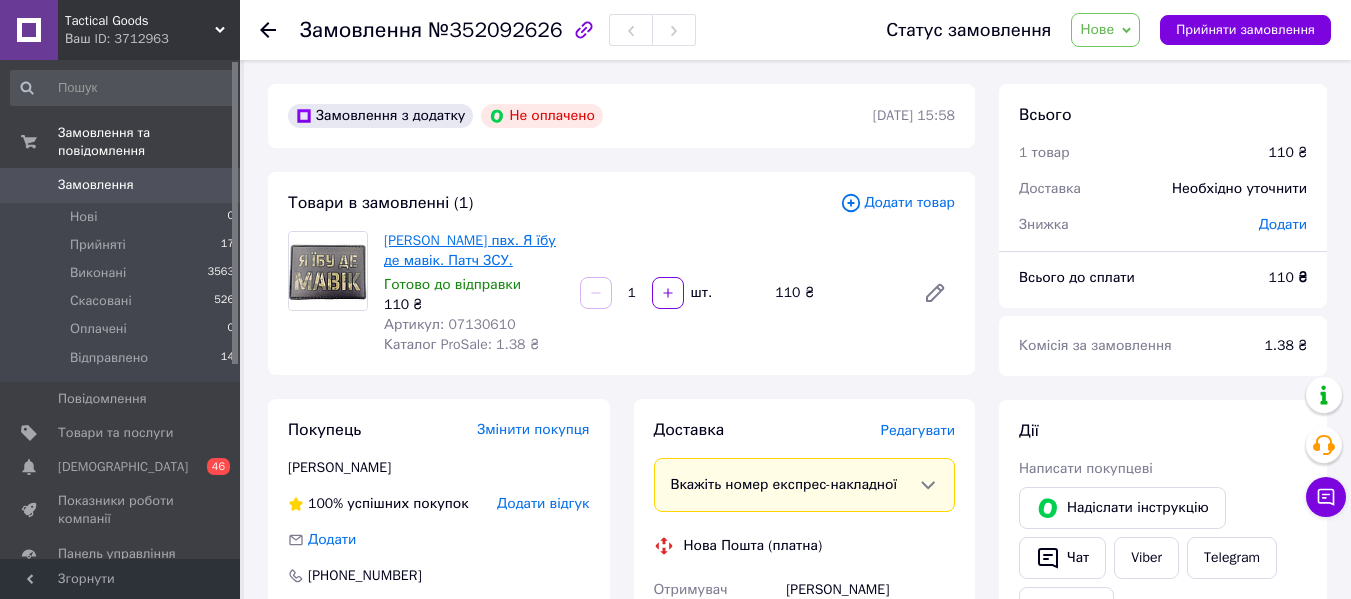 click on "[PERSON_NAME] пвх. Я їбу де мавік. Патч ЗСУ." at bounding box center (470, 250) 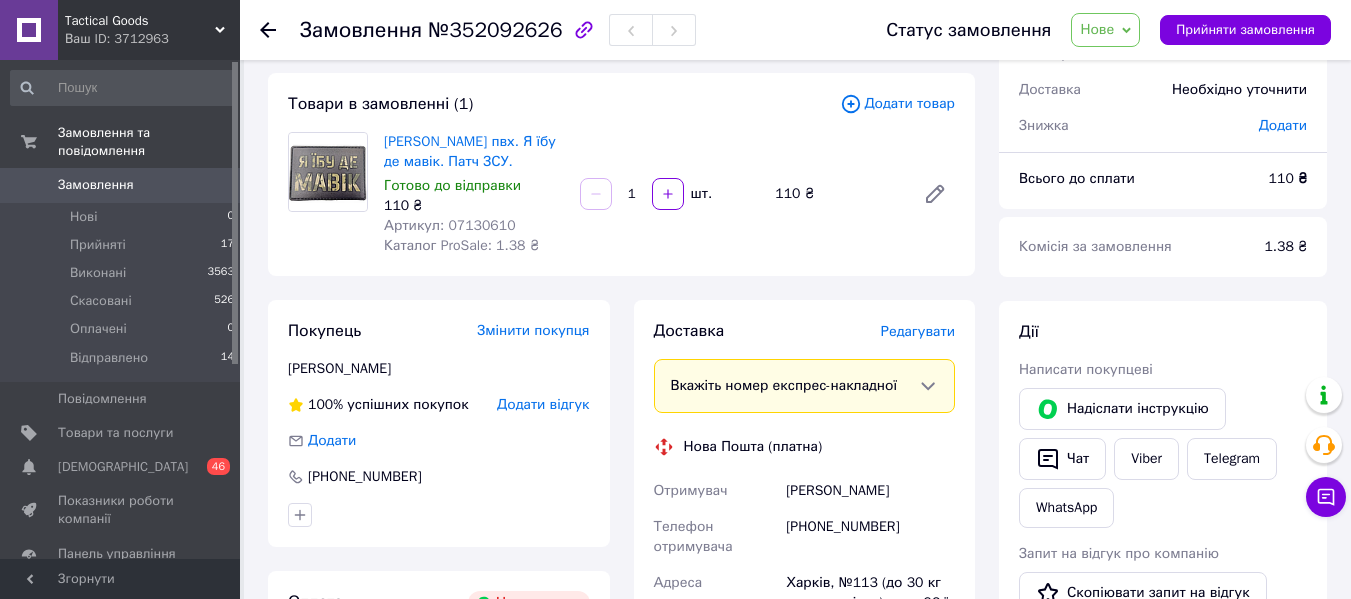 scroll, scrollTop: 167, scrollLeft: 0, axis: vertical 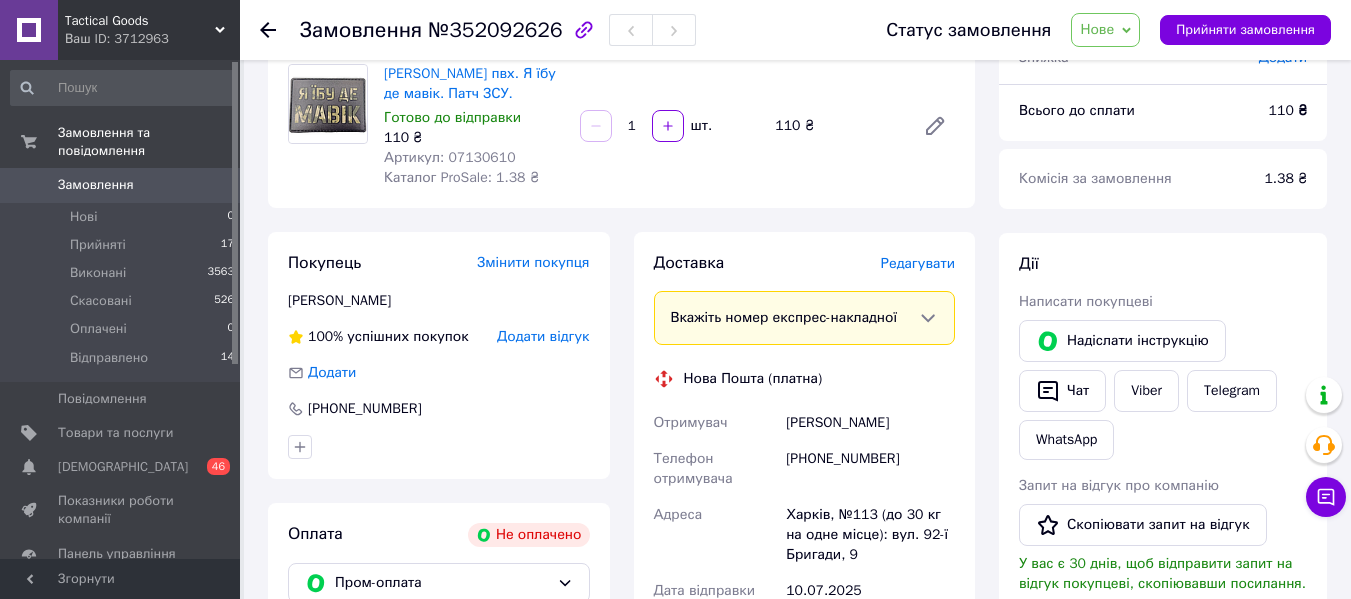 click on "Артикул: 07130610" at bounding box center (450, 157) 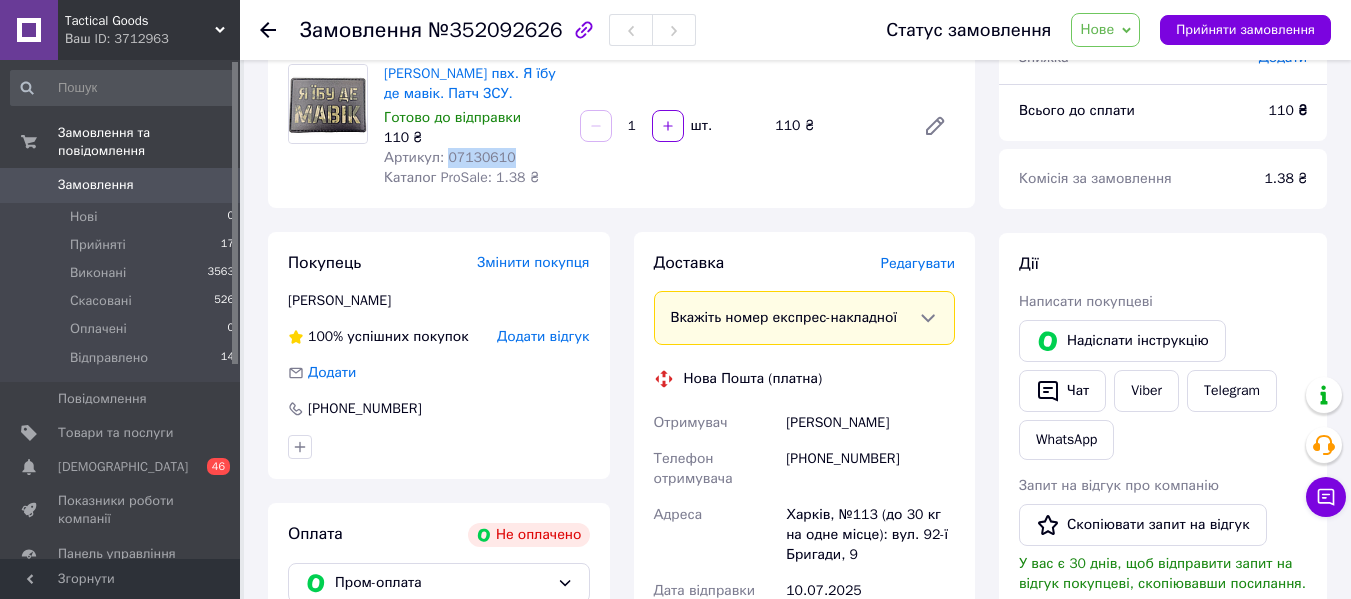 click on "Артикул: 07130610" at bounding box center (450, 157) 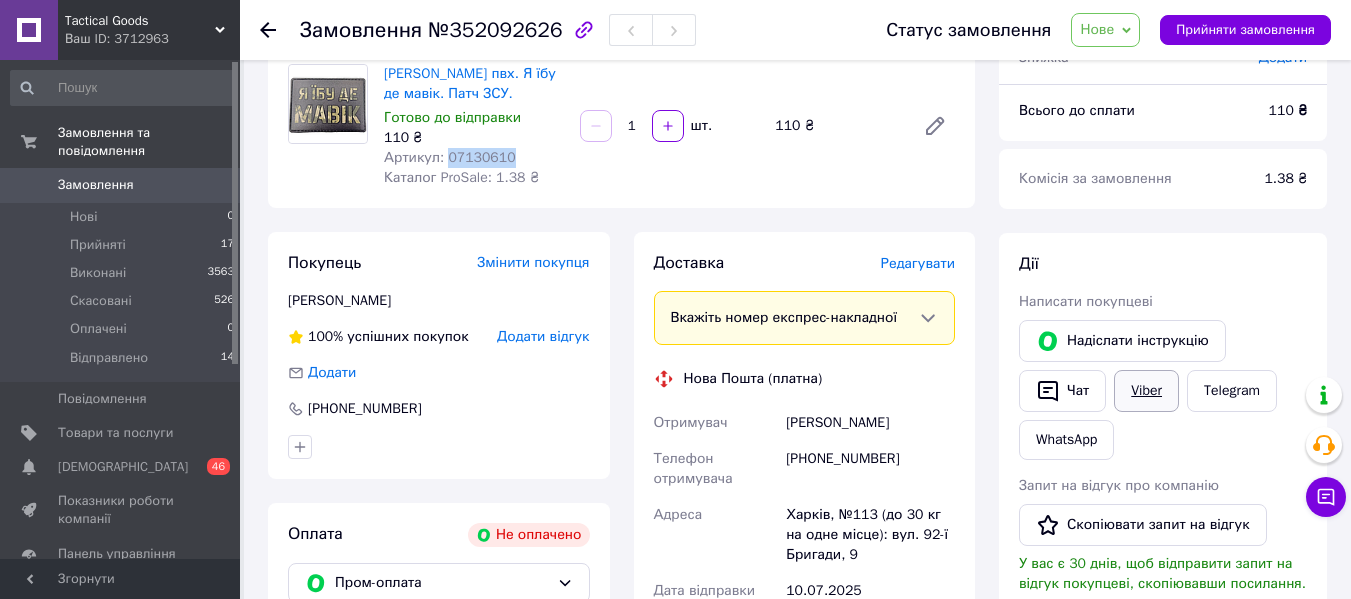 click on "Viber" at bounding box center [1146, 391] 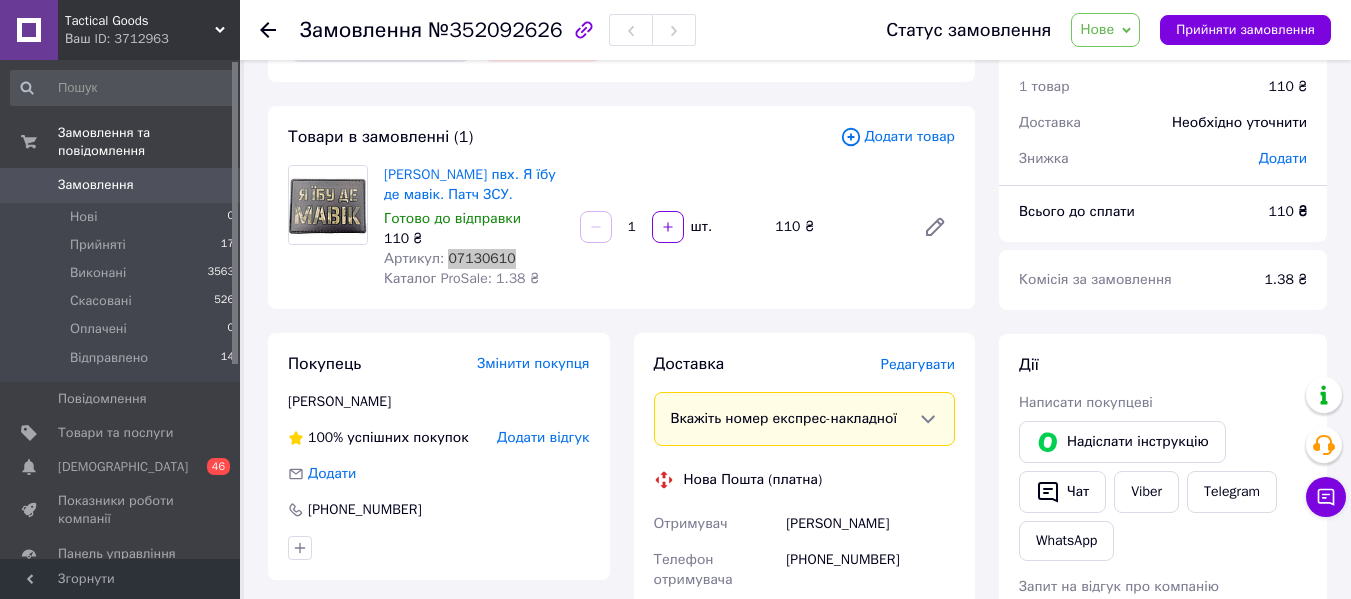 scroll, scrollTop: 0, scrollLeft: 0, axis: both 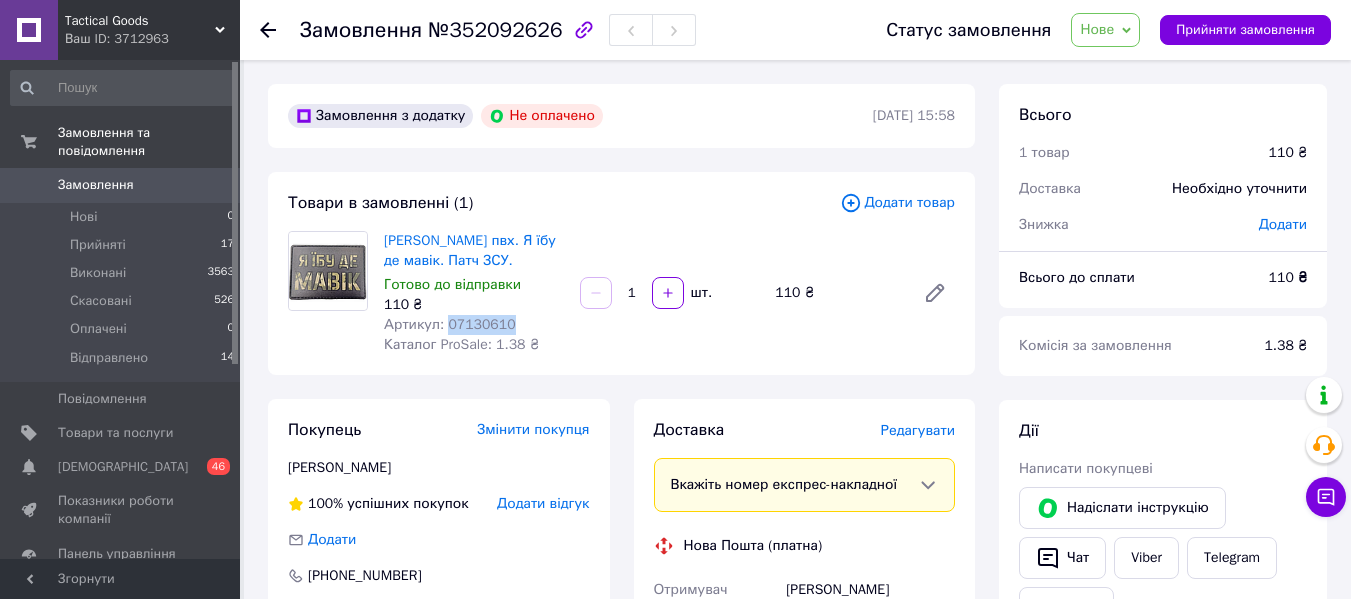 click on "Нове" at bounding box center (1097, 29) 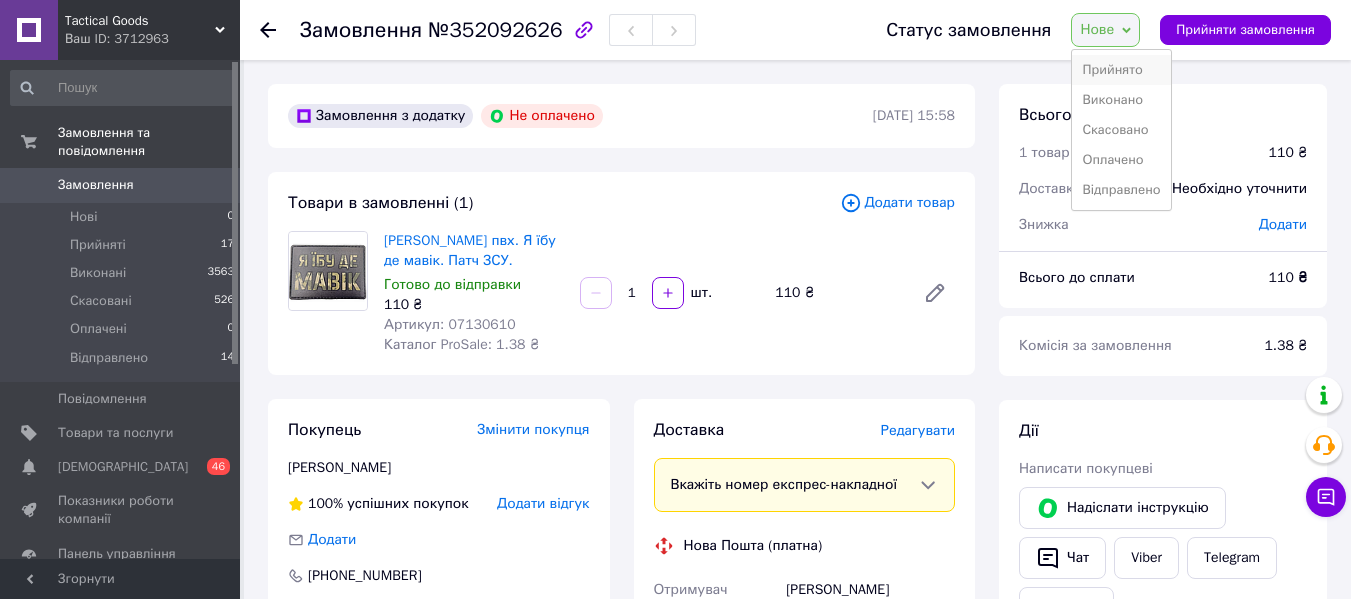 click on "Прийнято" at bounding box center [1121, 70] 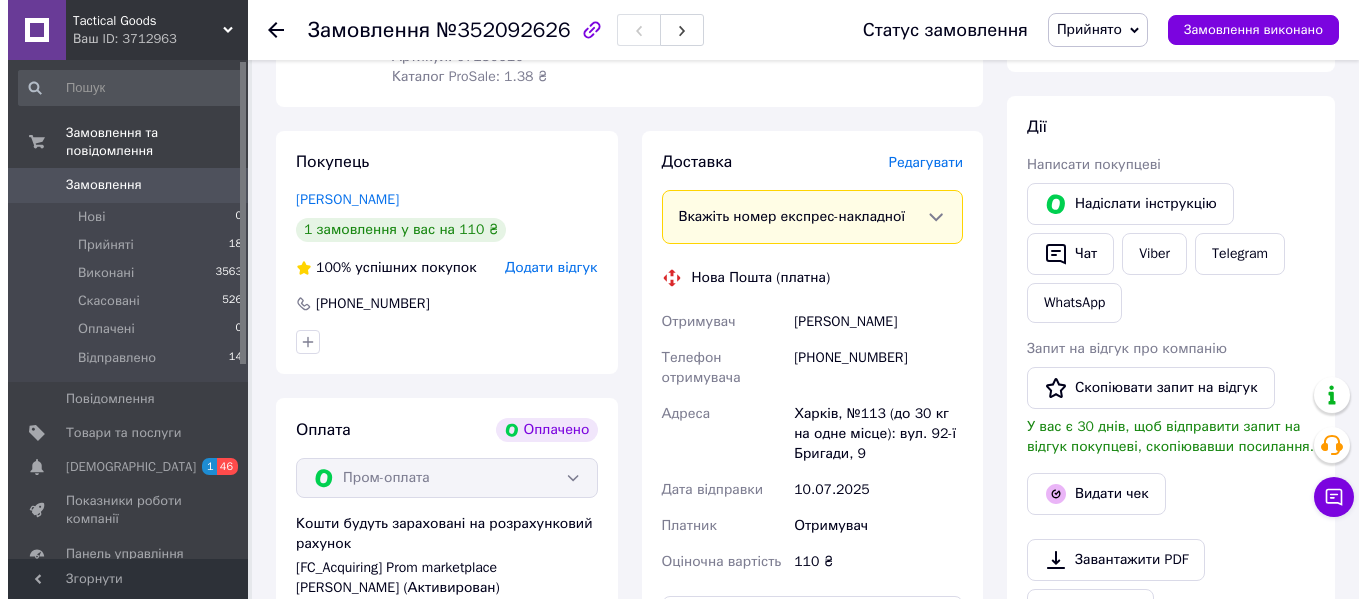 scroll, scrollTop: 396, scrollLeft: 0, axis: vertical 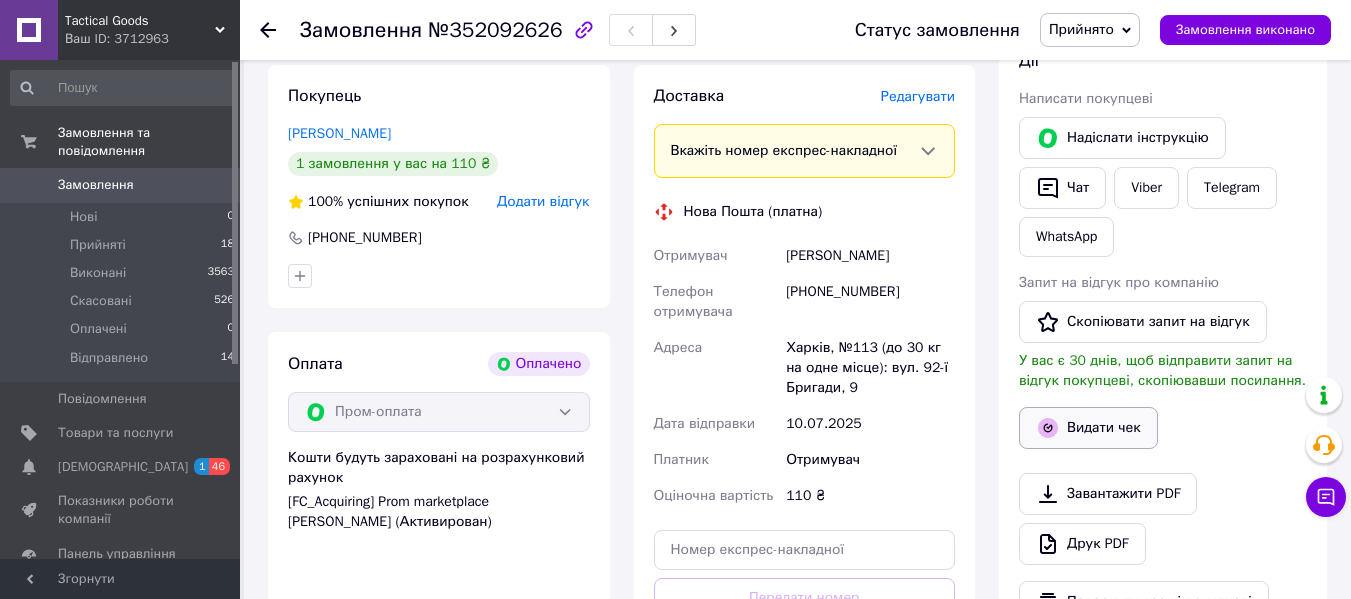 click on "Видати чек" at bounding box center [1088, 428] 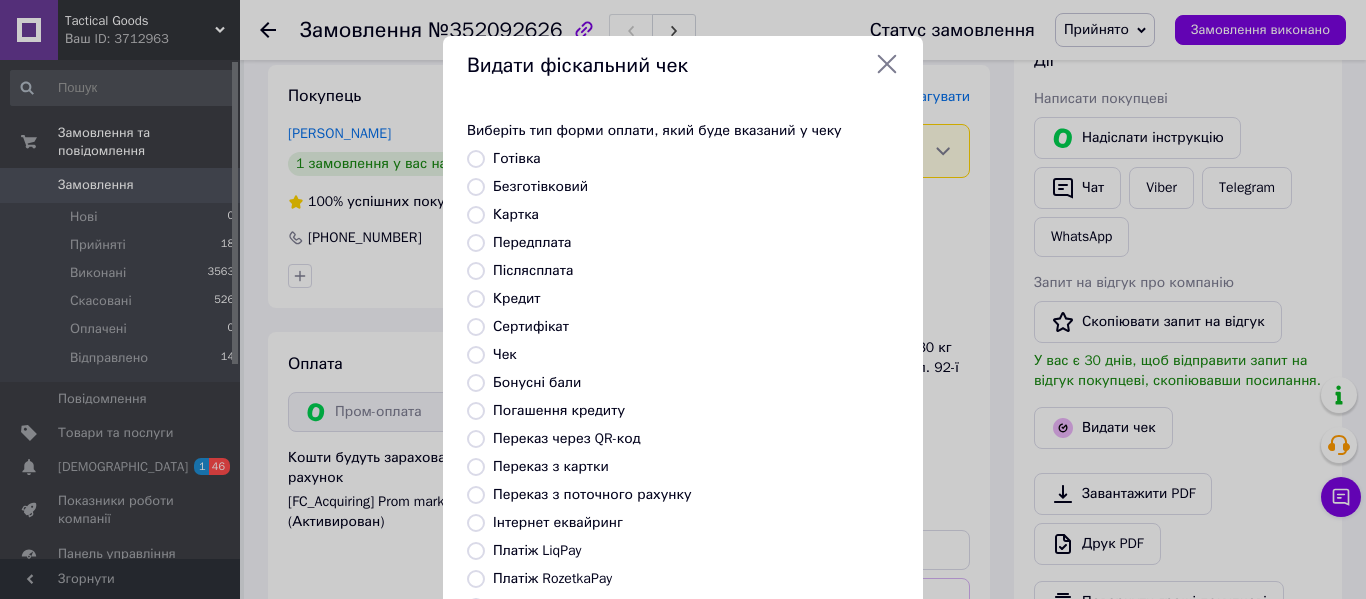 click on "Безготівковий" at bounding box center (540, 186) 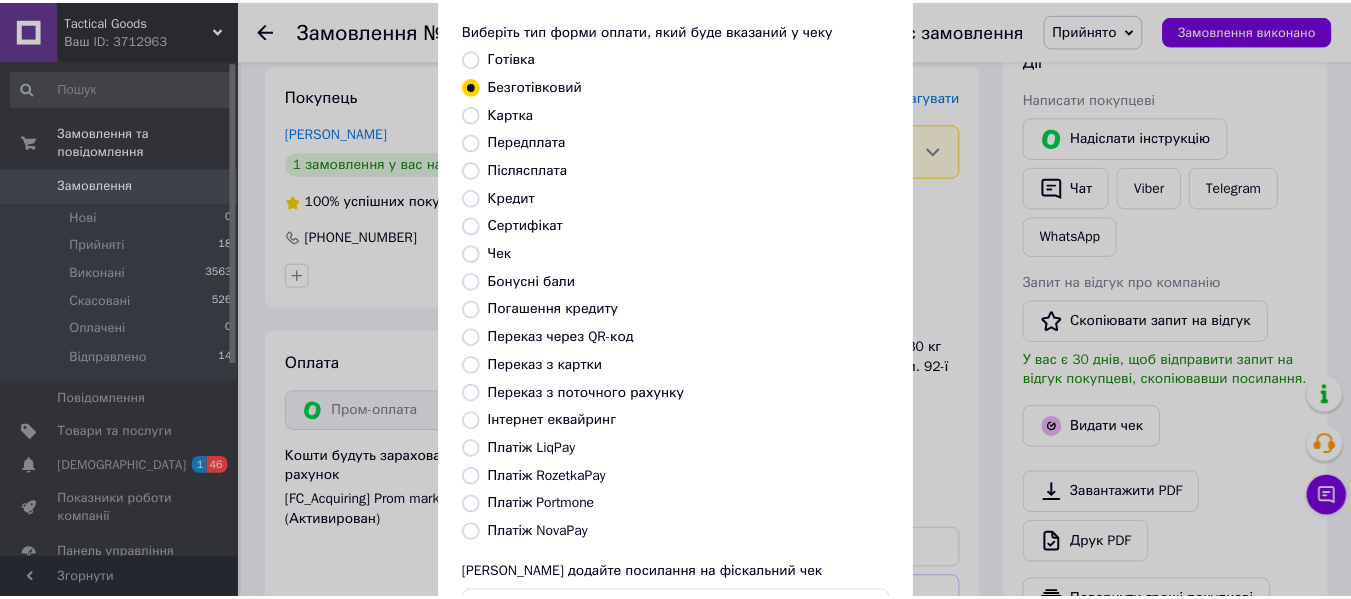 scroll, scrollTop: 260, scrollLeft: 0, axis: vertical 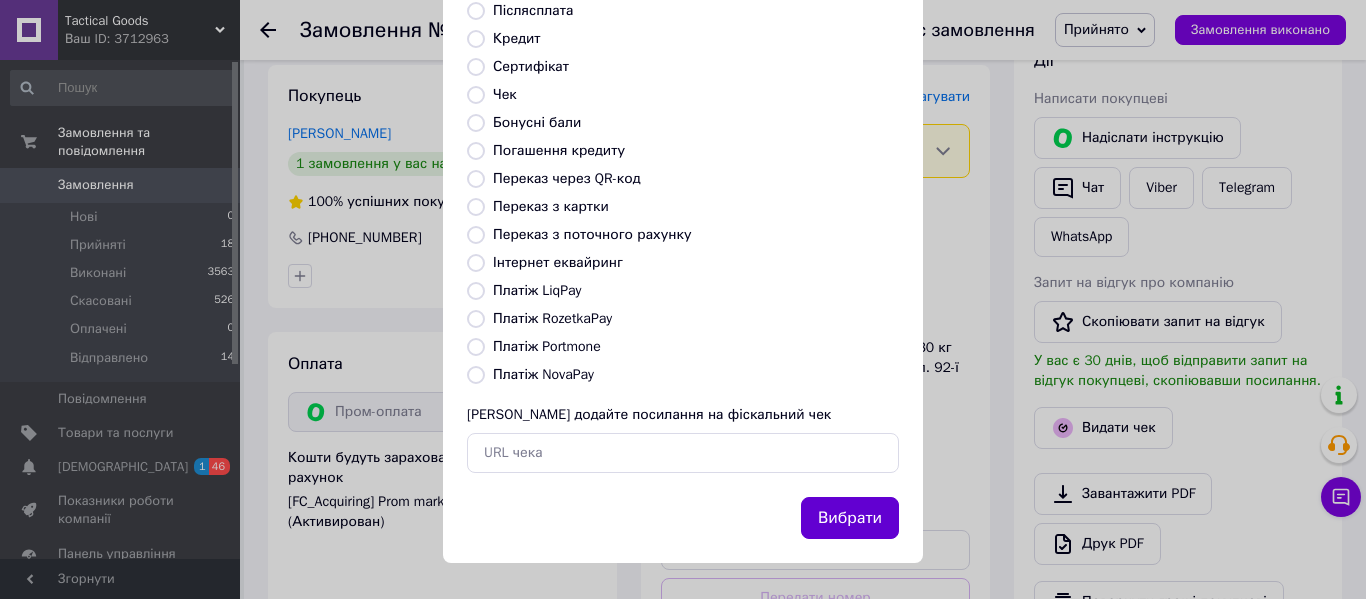 click on "Вибрати" at bounding box center [850, 518] 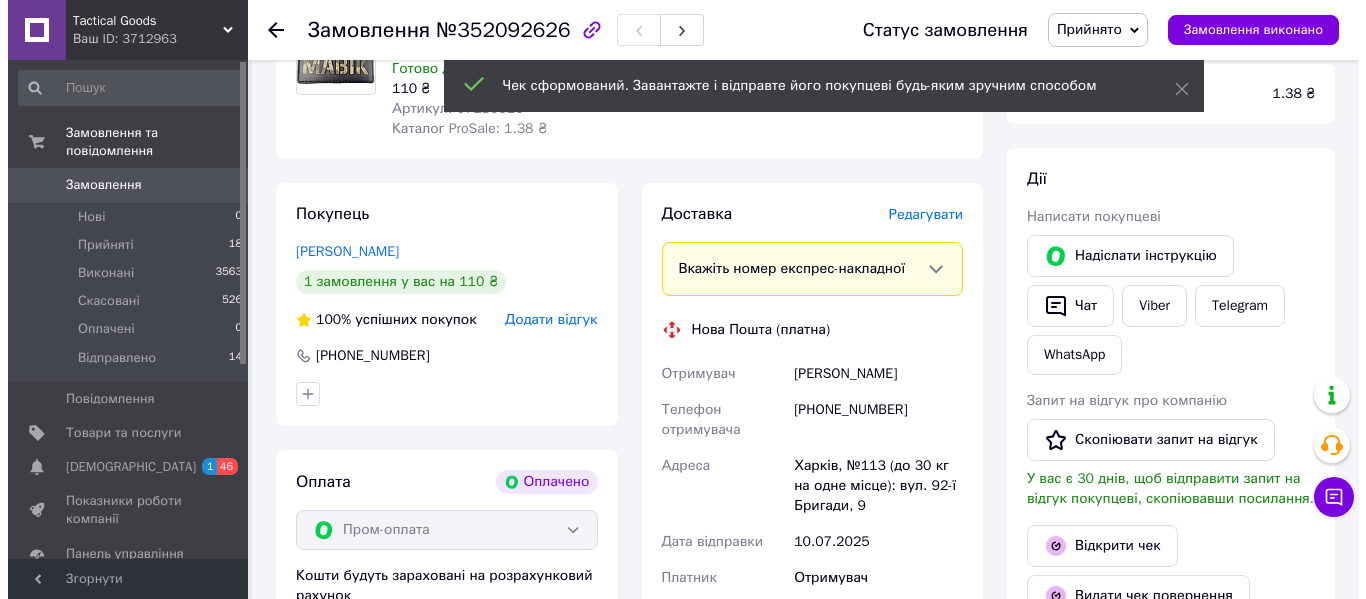 scroll, scrollTop: 230, scrollLeft: 0, axis: vertical 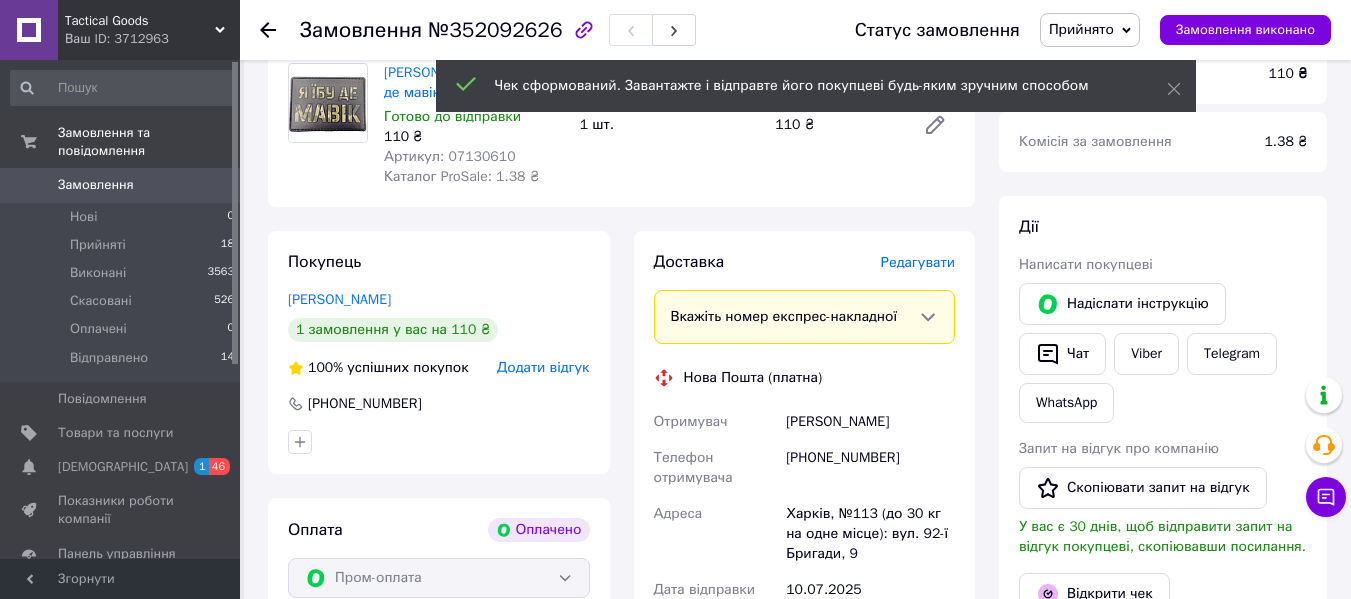 click on "Редагувати" at bounding box center (918, 262) 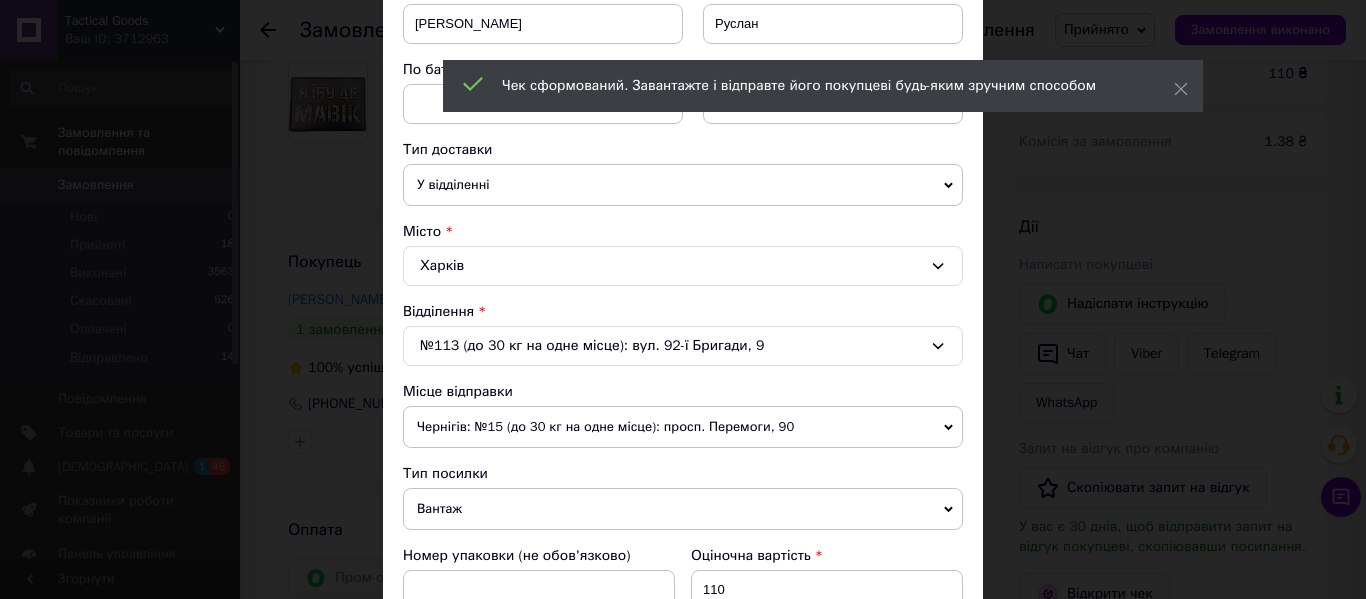 scroll, scrollTop: 500, scrollLeft: 0, axis: vertical 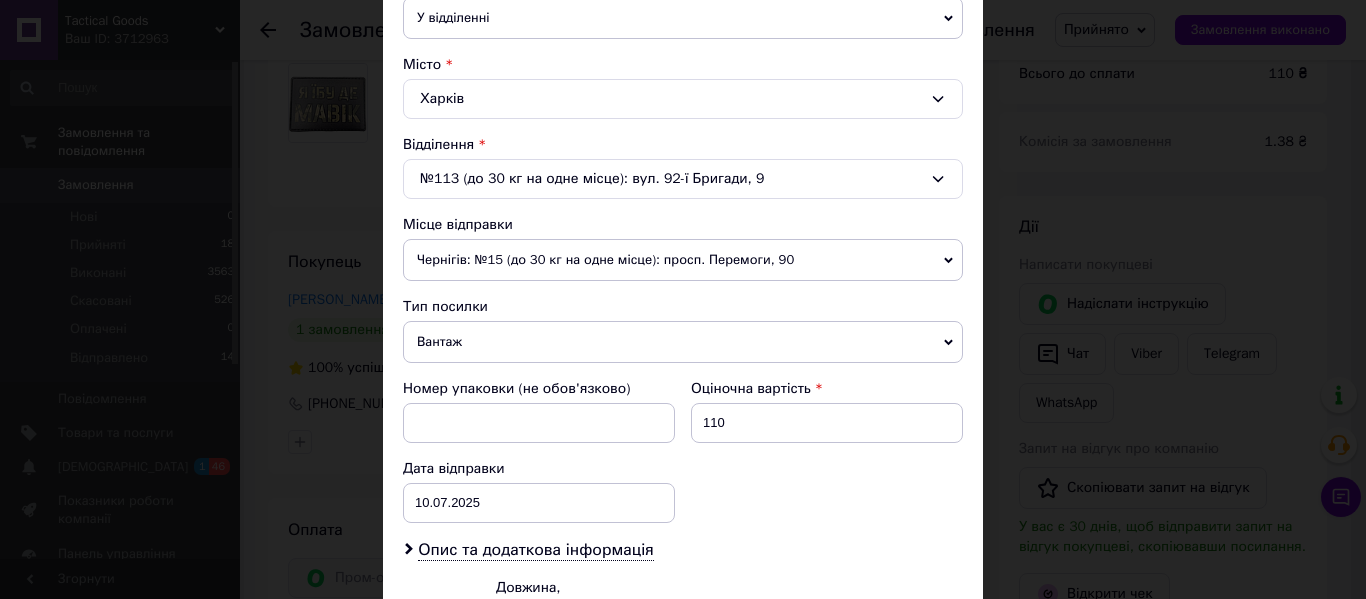 click on "Вантаж" at bounding box center [683, 342] 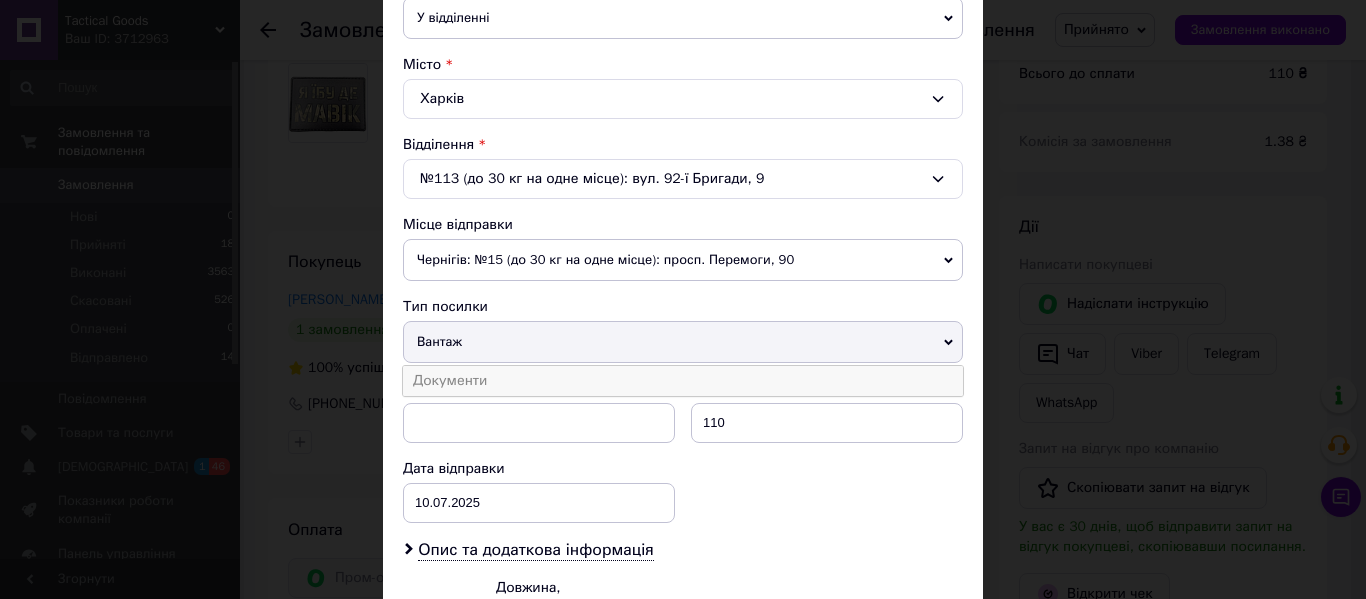 click on "Документи" at bounding box center [683, 381] 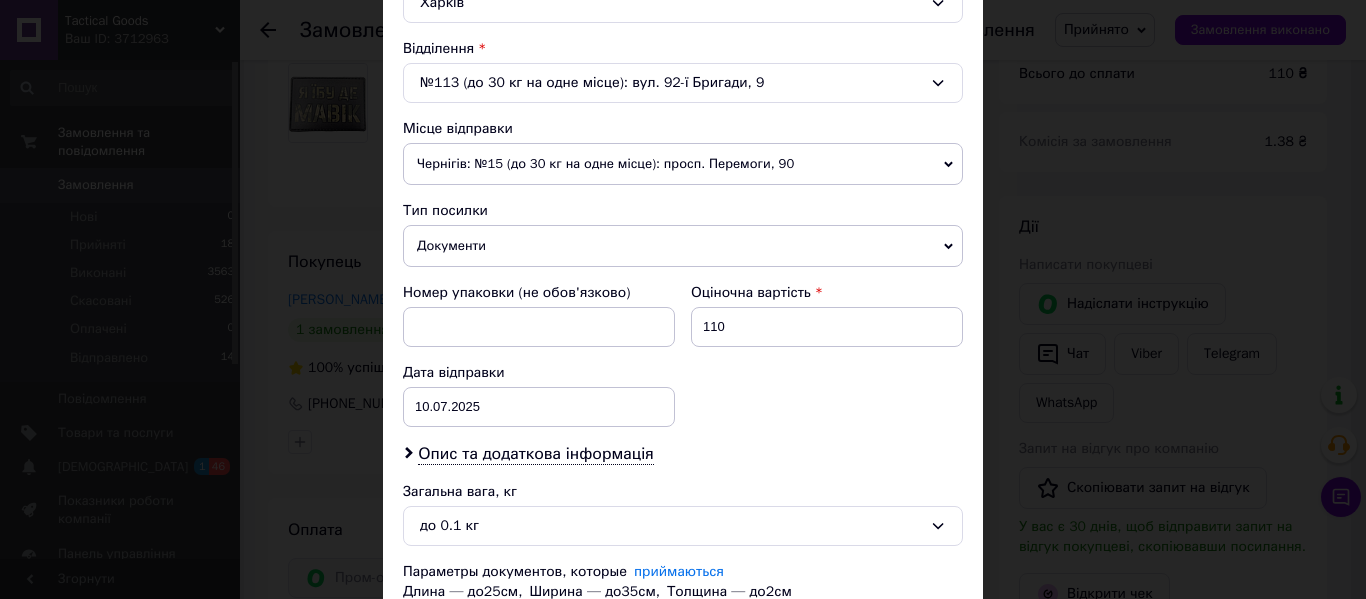 scroll, scrollTop: 667, scrollLeft: 0, axis: vertical 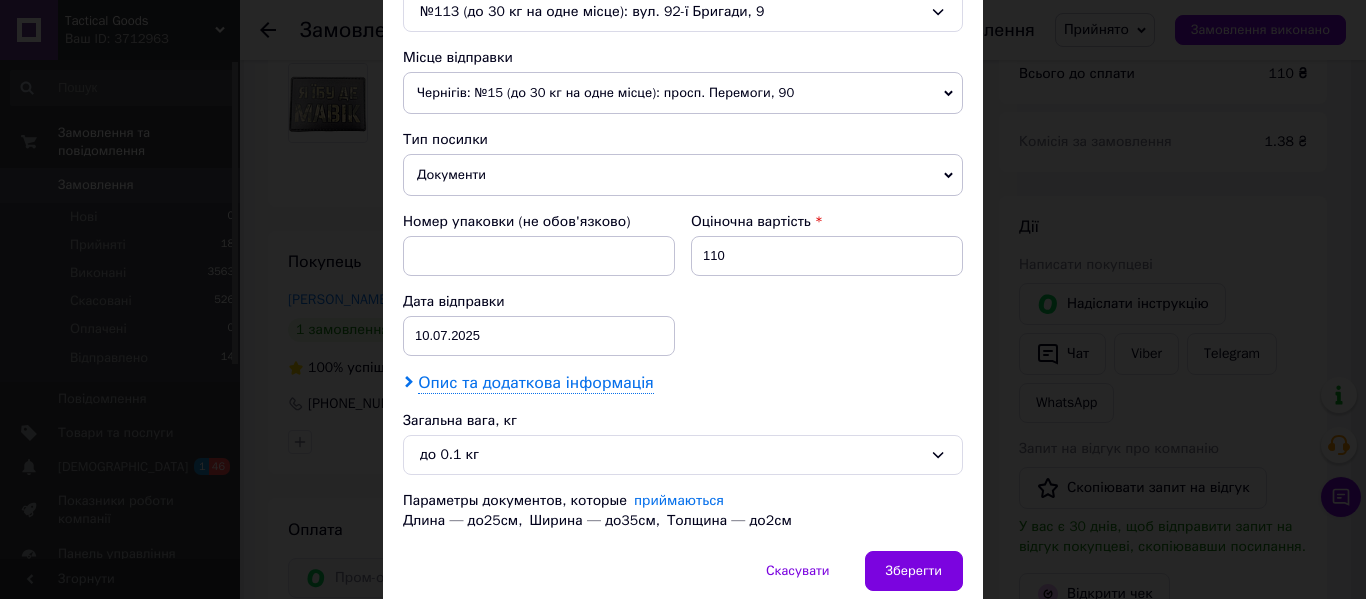 click on "Опис та додаткова інформація" at bounding box center (535, 383) 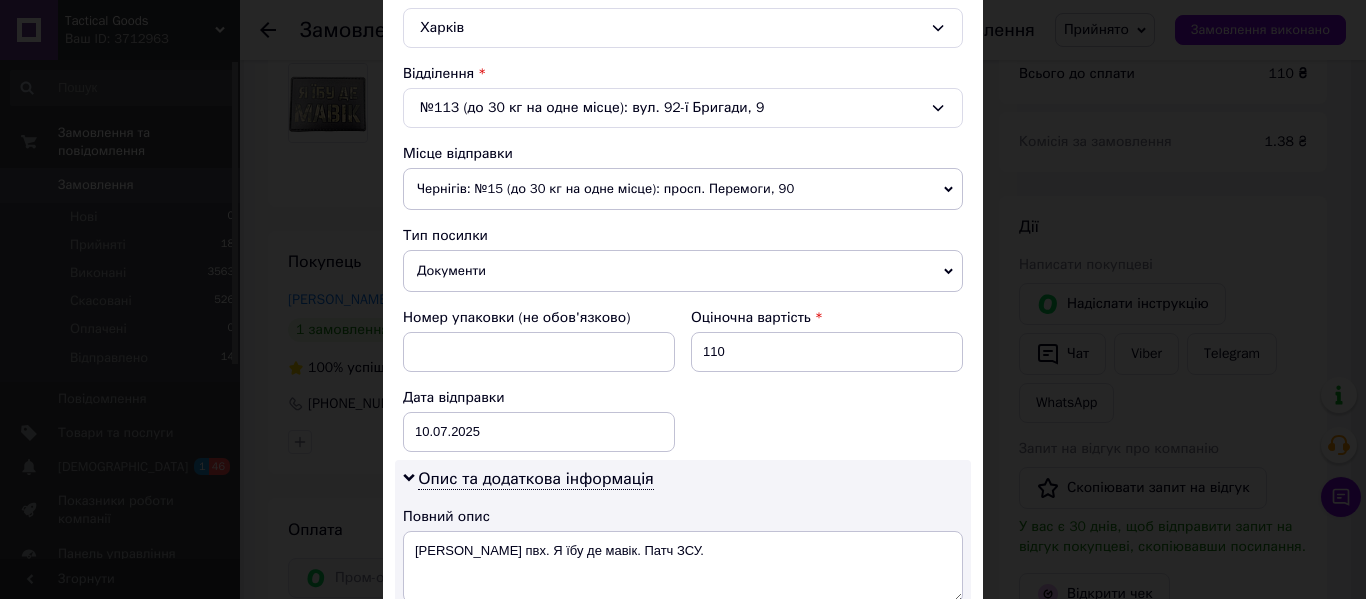 scroll, scrollTop: 833, scrollLeft: 0, axis: vertical 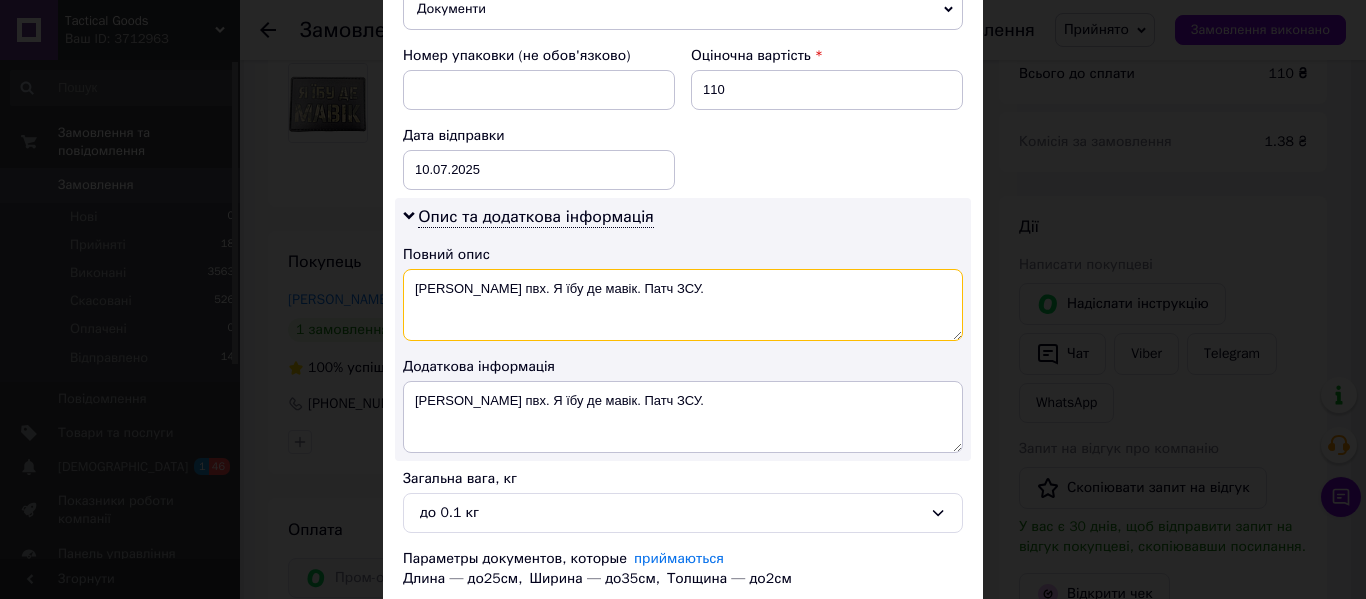 click on "[PERSON_NAME] пвх. Я їбу де мавік. Патч ЗСУ." at bounding box center (683, 305) 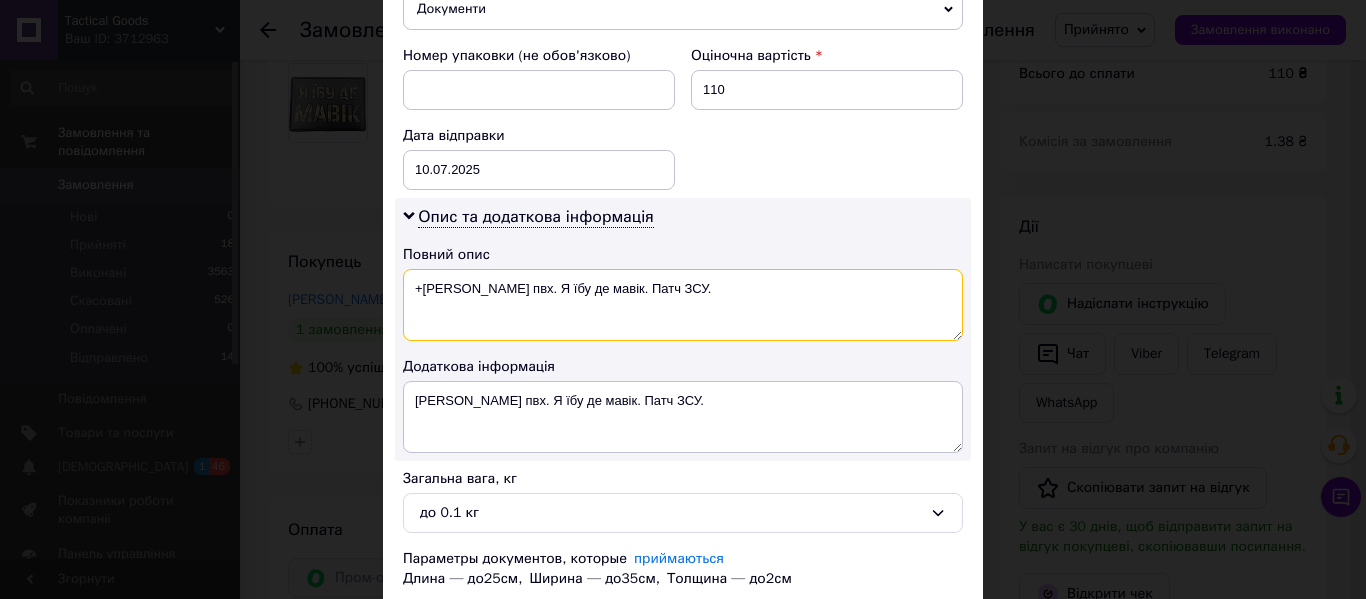 type on "+Шеврон пвх. Я їбу де мавік. Патч ЗСУ." 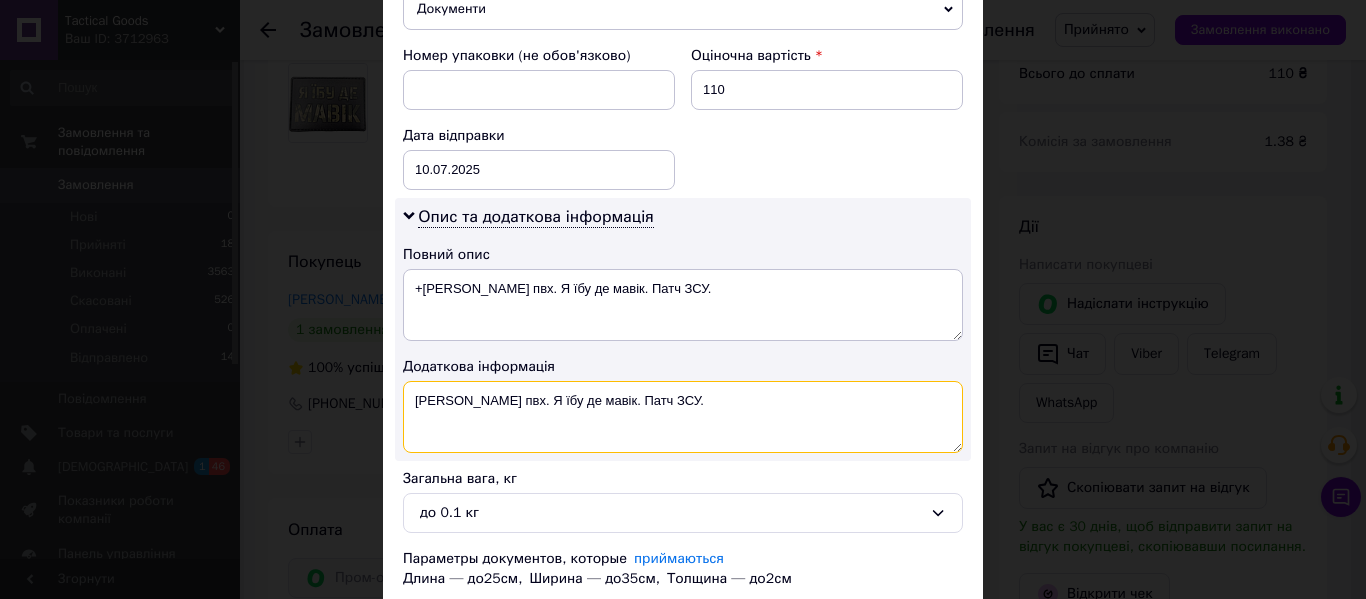 drag, startPoint x: 406, startPoint y: 398, endPoint x: 490, endPoint y: 401, distance: 84.05355 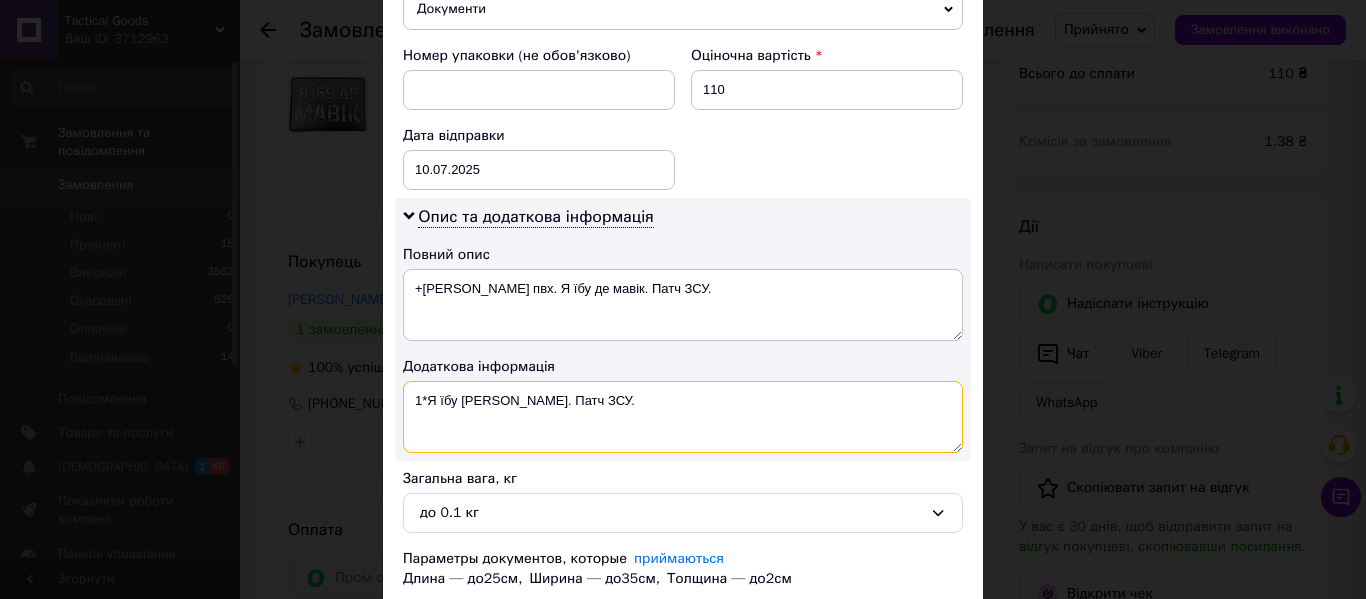 drag, startPoint x: 521, startPoint y: 393, endPoint x: 600, endPoint y: 402, distance: 79.51101 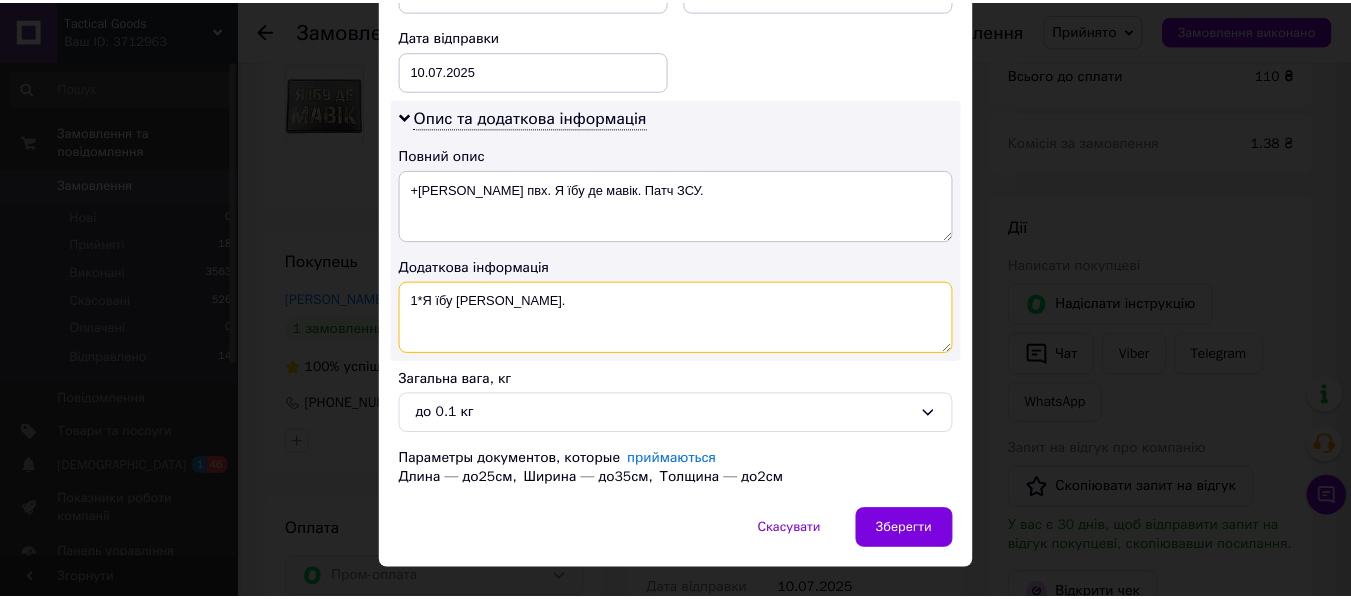 scroll, scrollTop: 973, scrollLeft: 0, axis: vertical 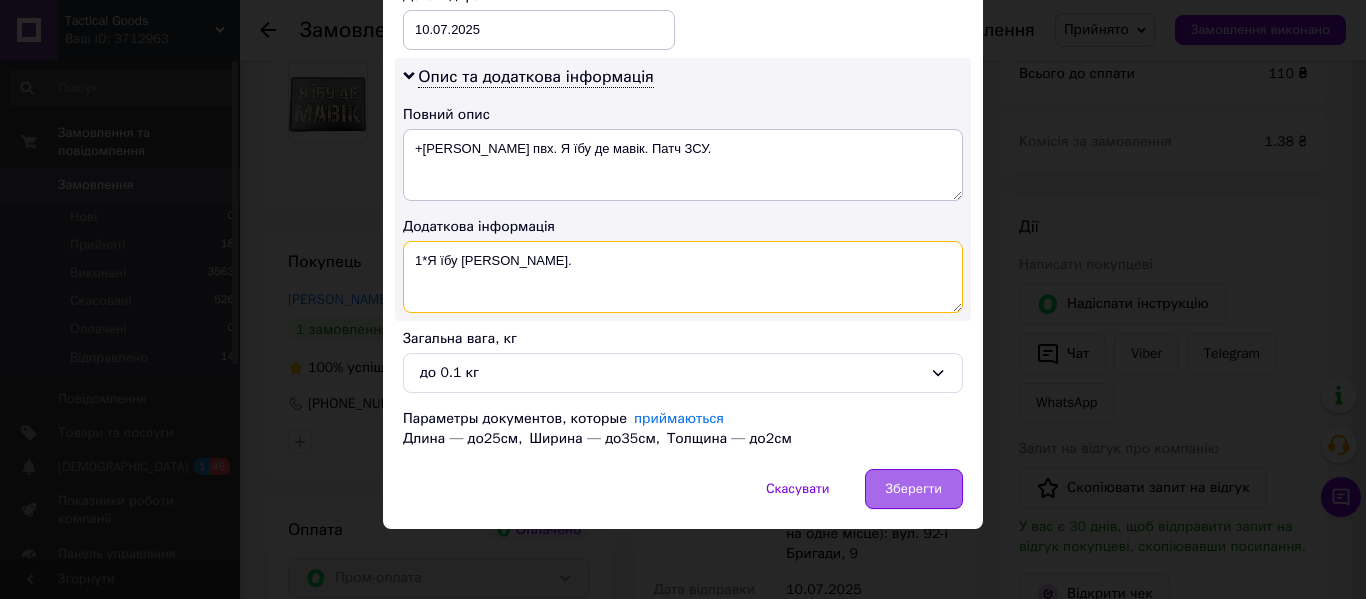 type on "1*Я їбу де мавік." 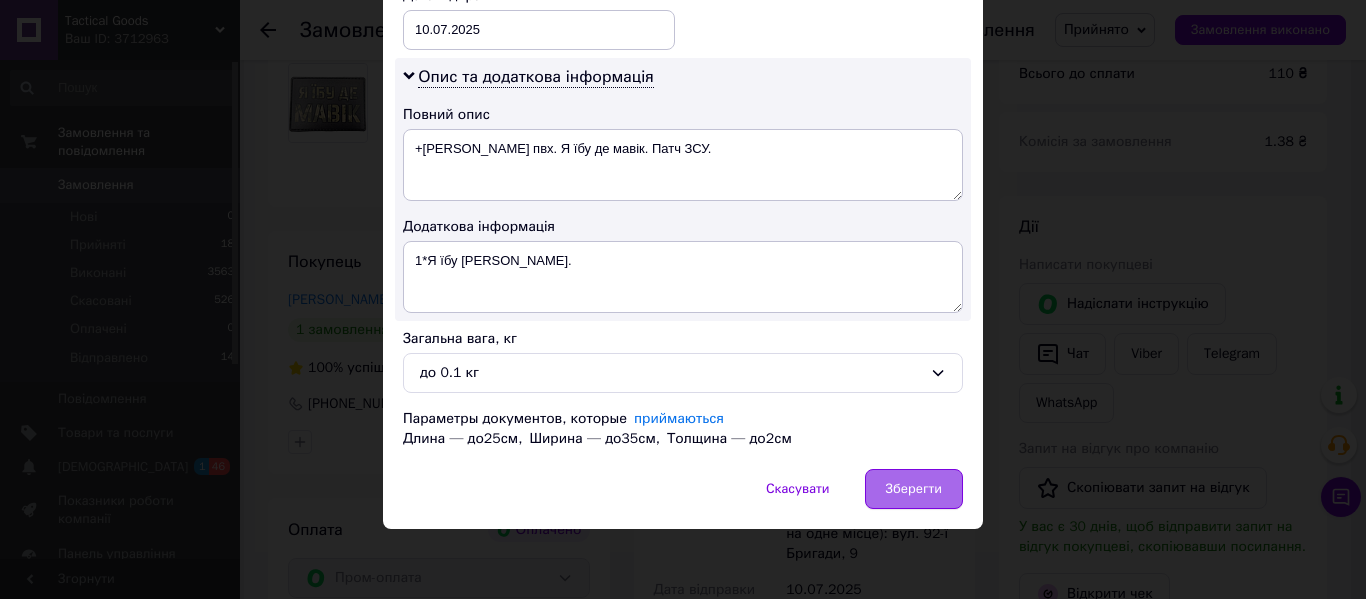 click on "Зберегти" at bounding box center (914, 489) 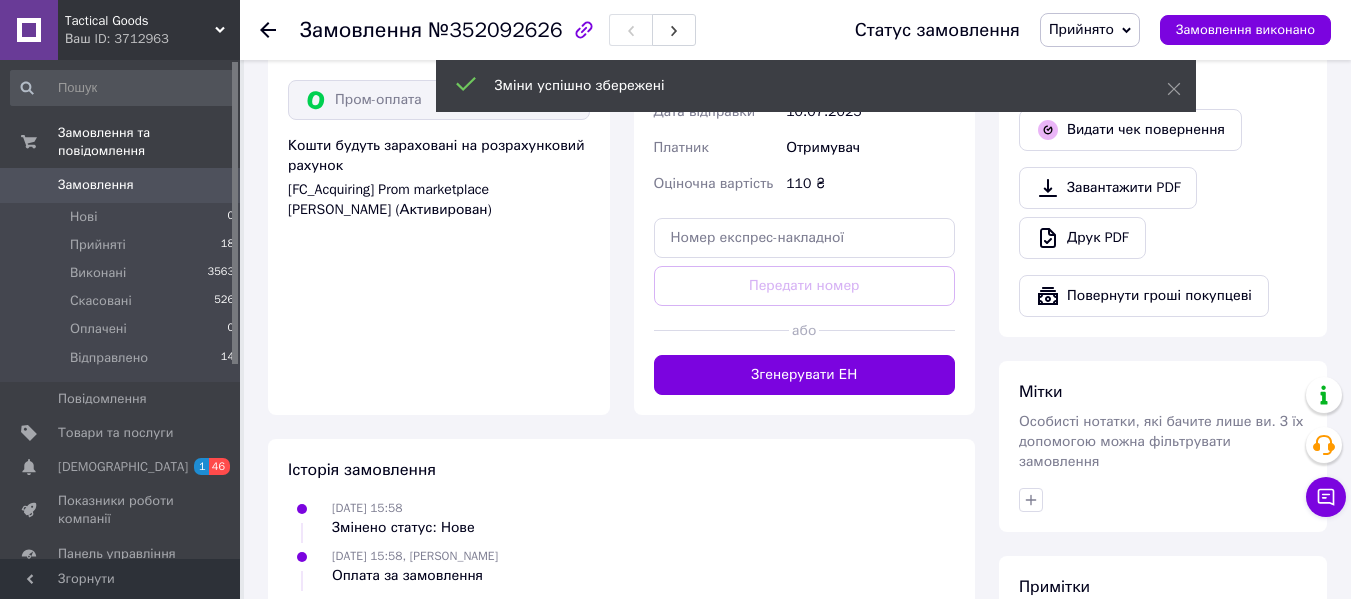 scroll, scrollTop: 730, scrollLeft: 0, axis: vertical 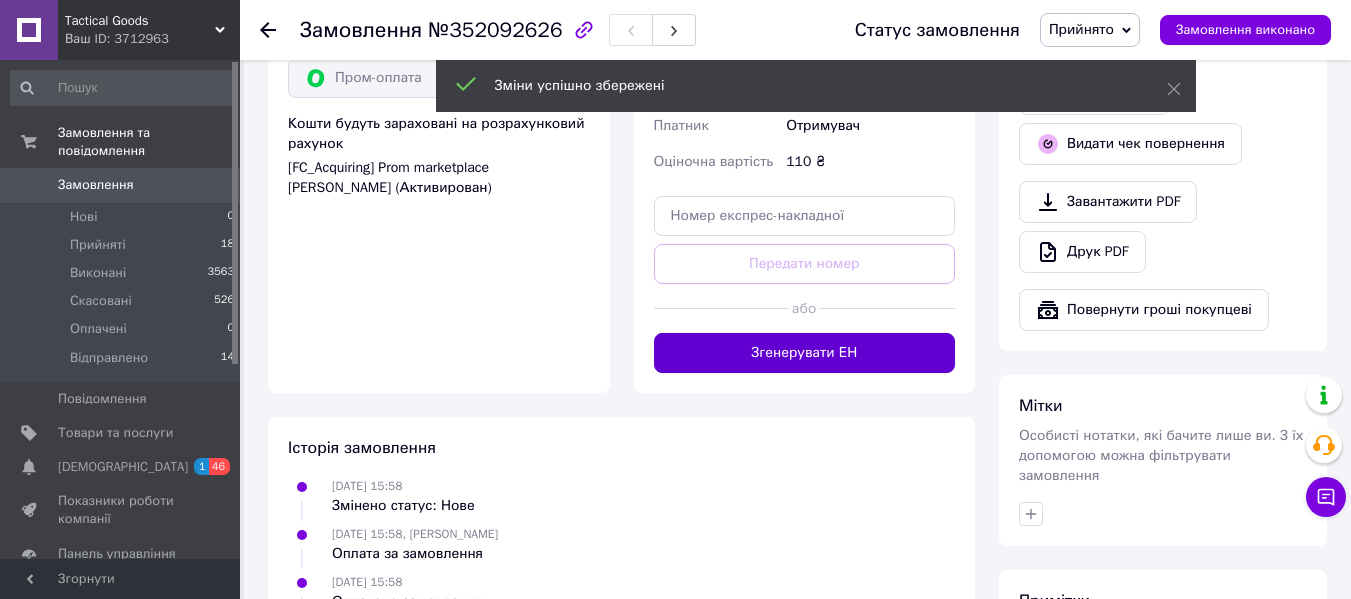 click on "Згенерувати ЕН" at bounding box center (805, 353) 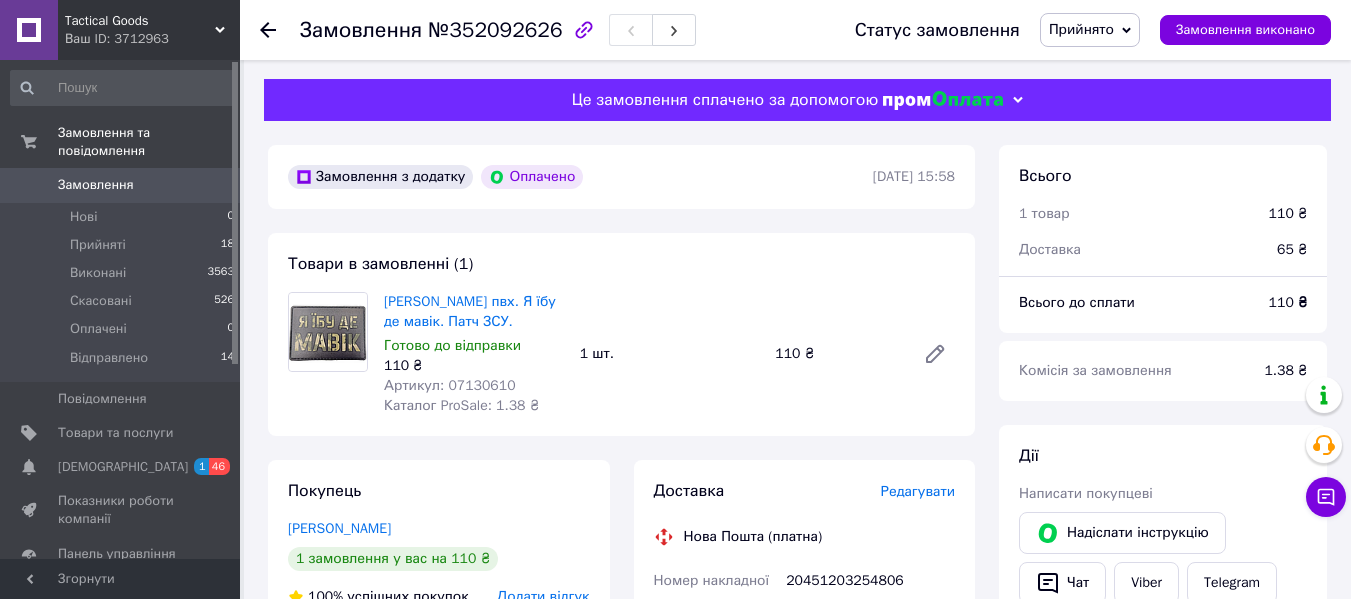 scroll, scrollTop: 0, scrollLeft: 0, axis: both 